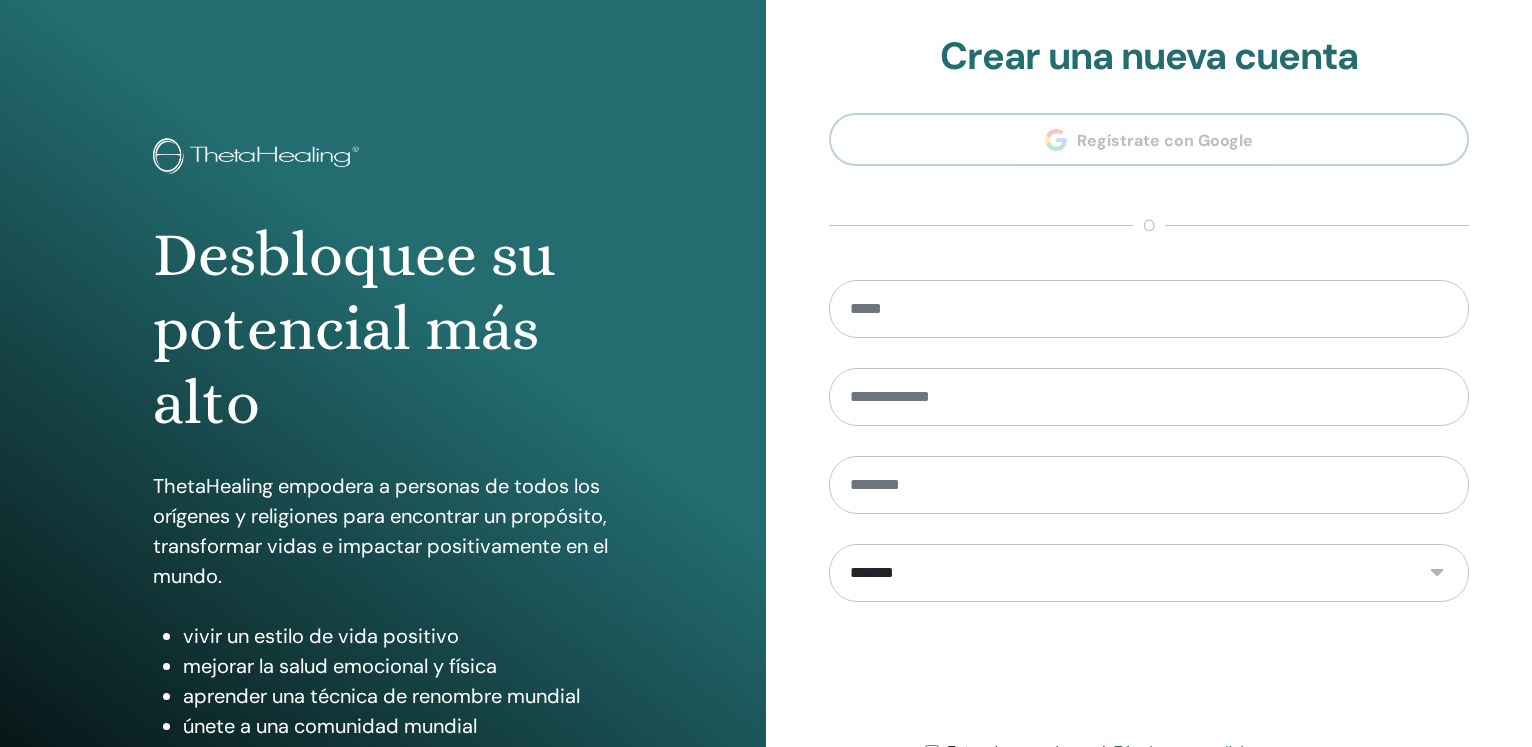 scroll, scrollTop: 0, scrollLeft: 0, axis: both 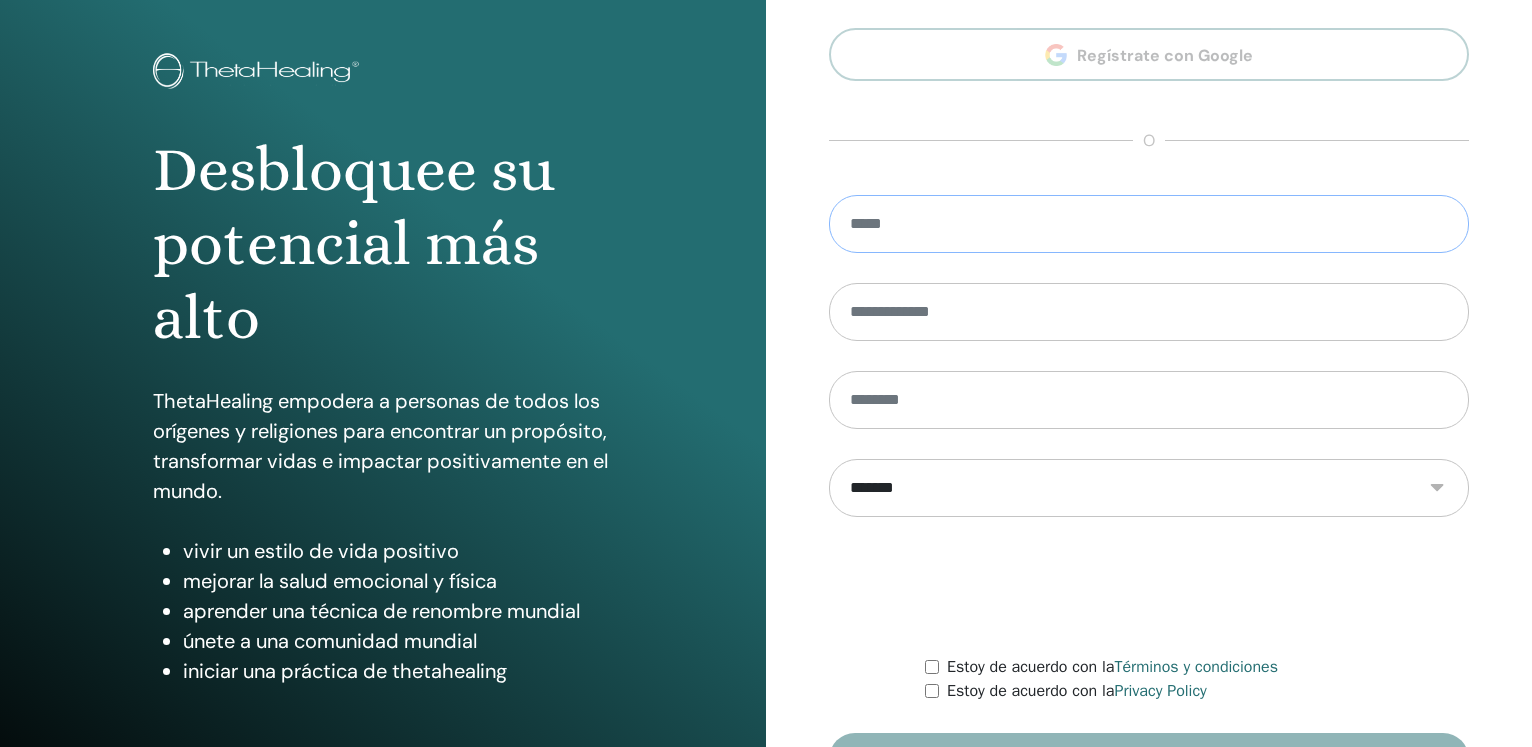 click at bounding box center [1149, 224] 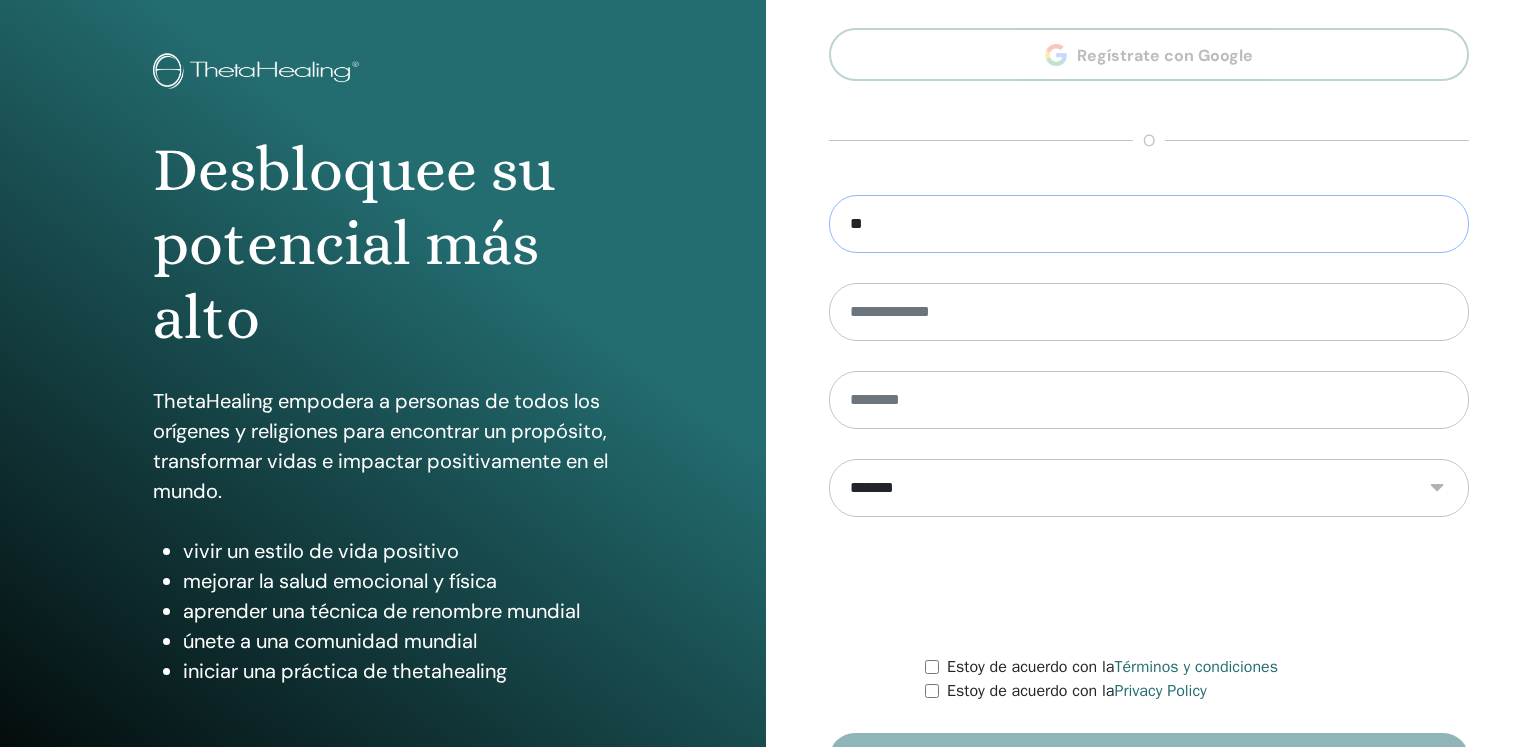 type on "*" 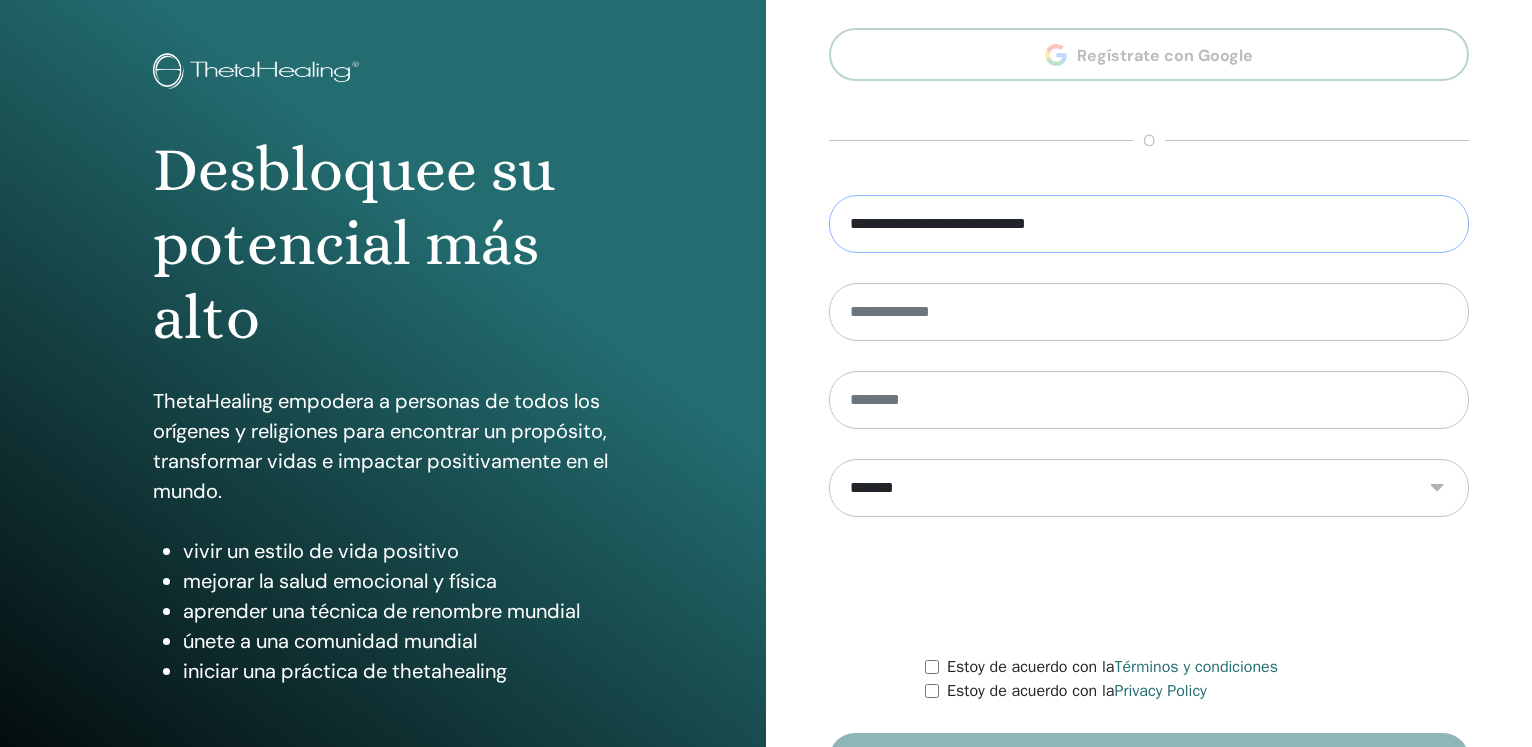 type on "**********" 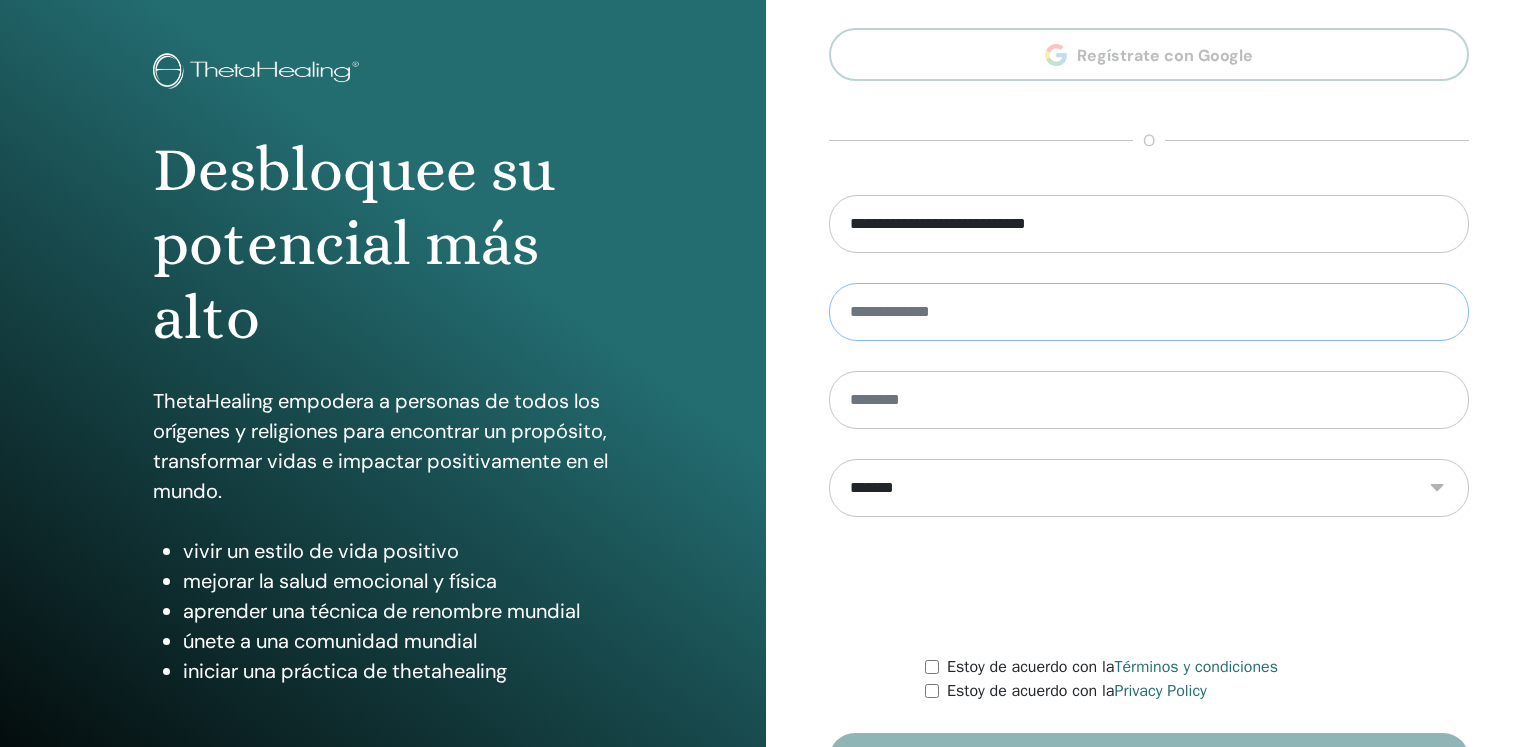 click at bounding box center (1149, 312) 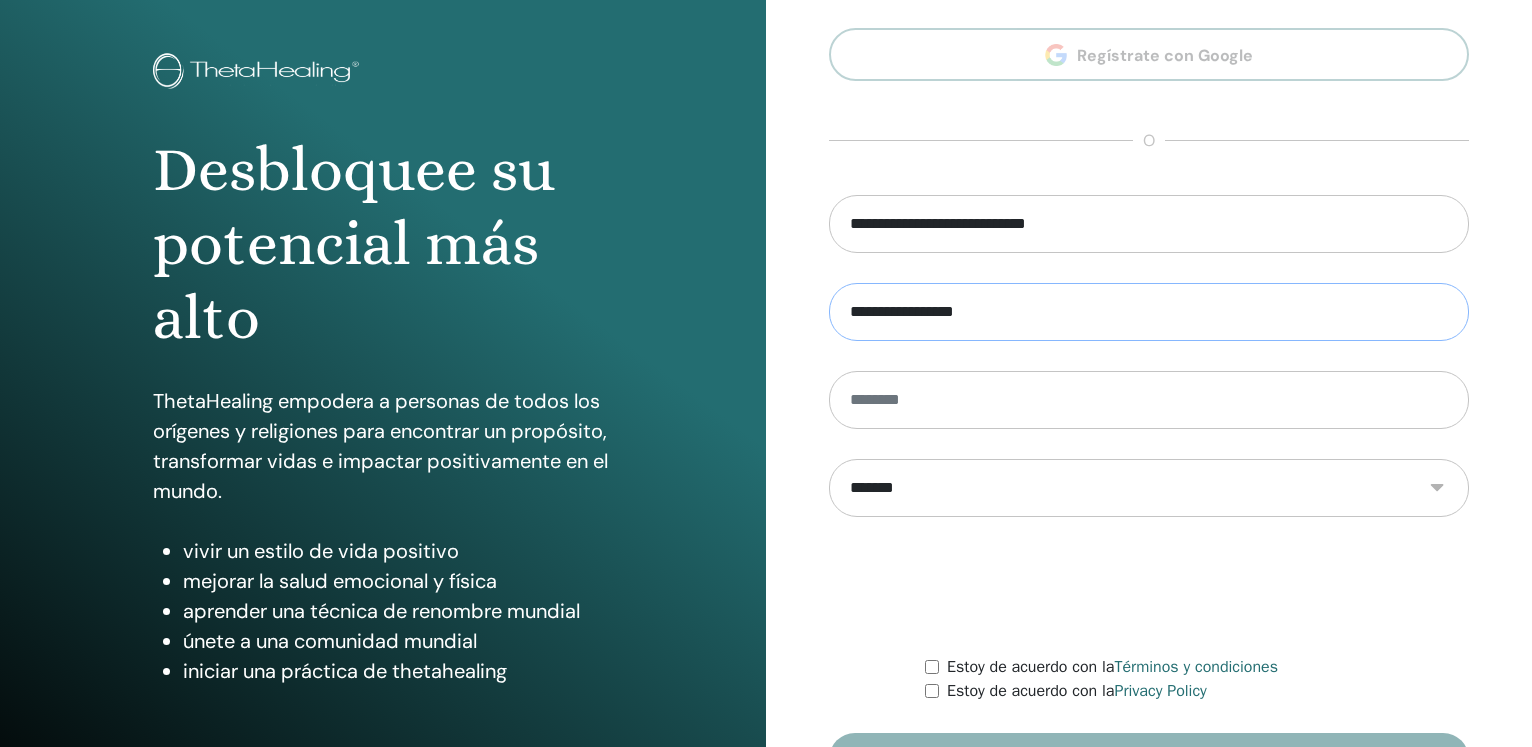 type on "**********" 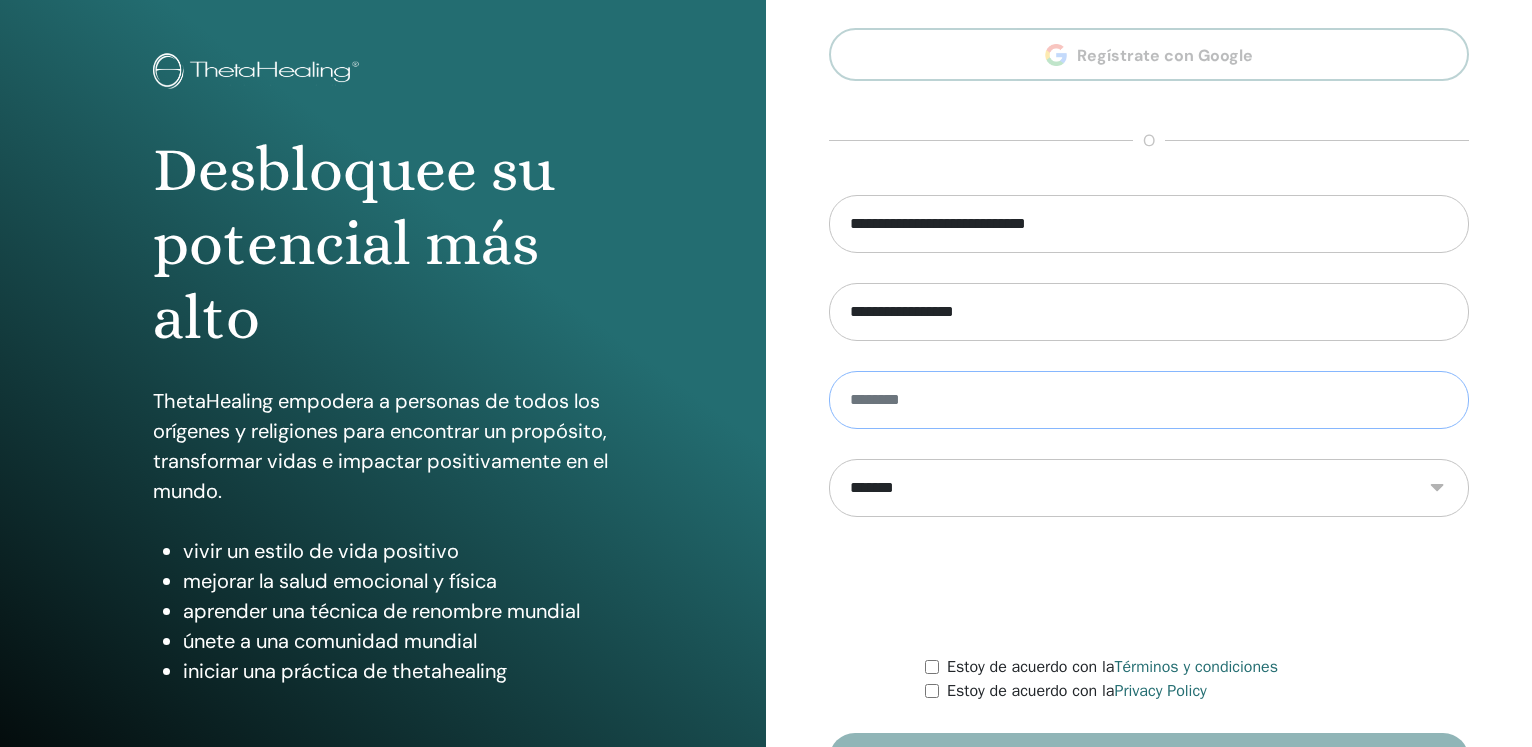 click at bounding box center [1149, 400] 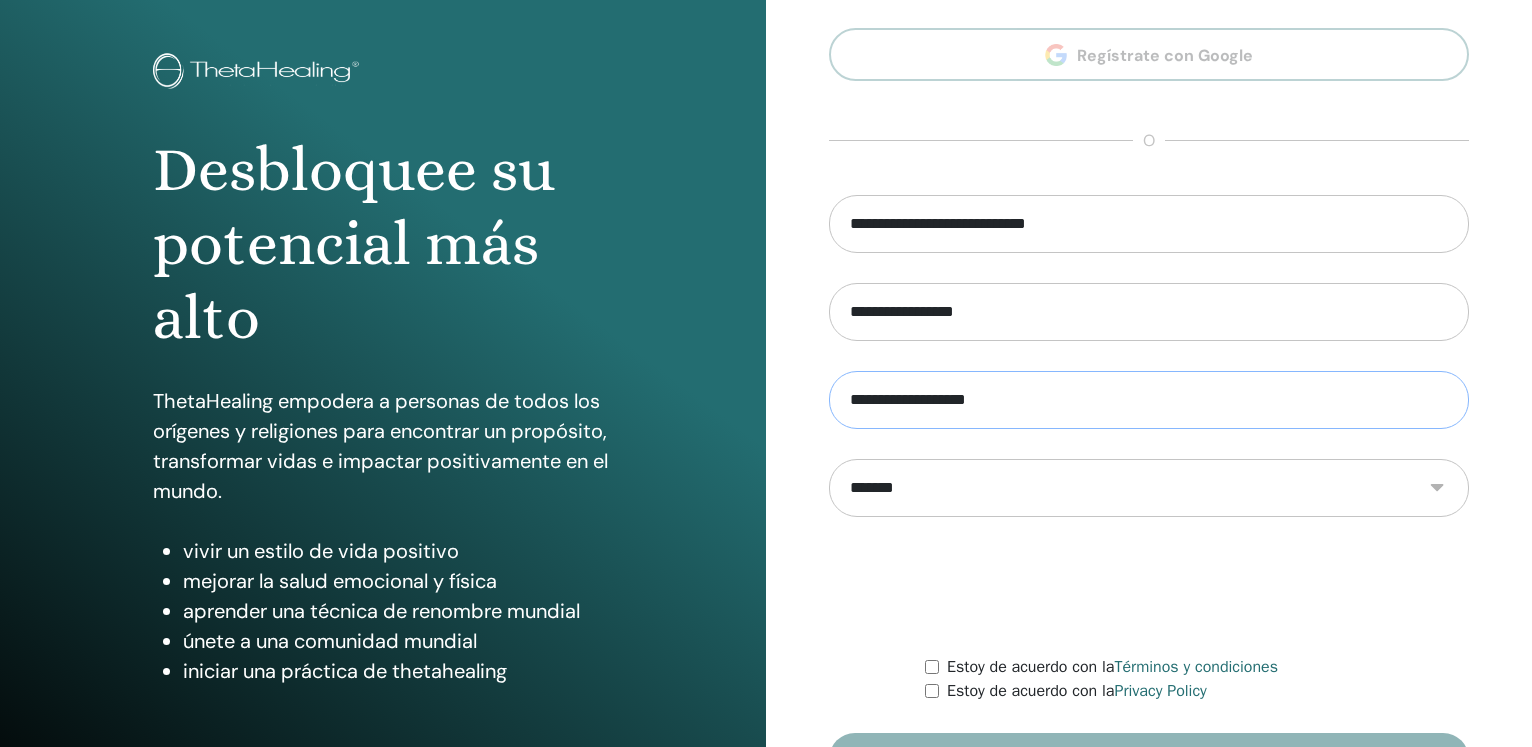 type on "**********" 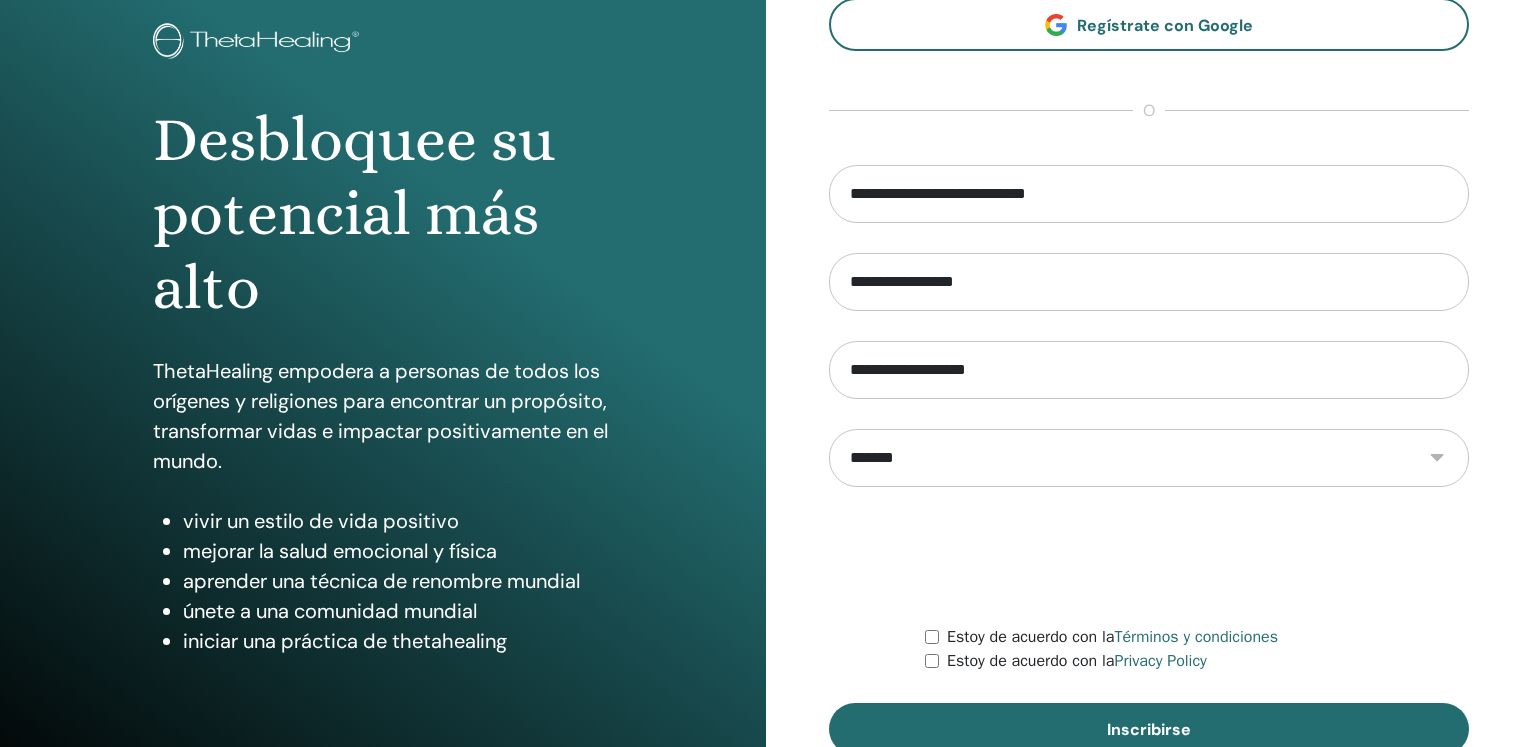scroll, scrollTop: 114, scrollLeft: 0, axis: vertical 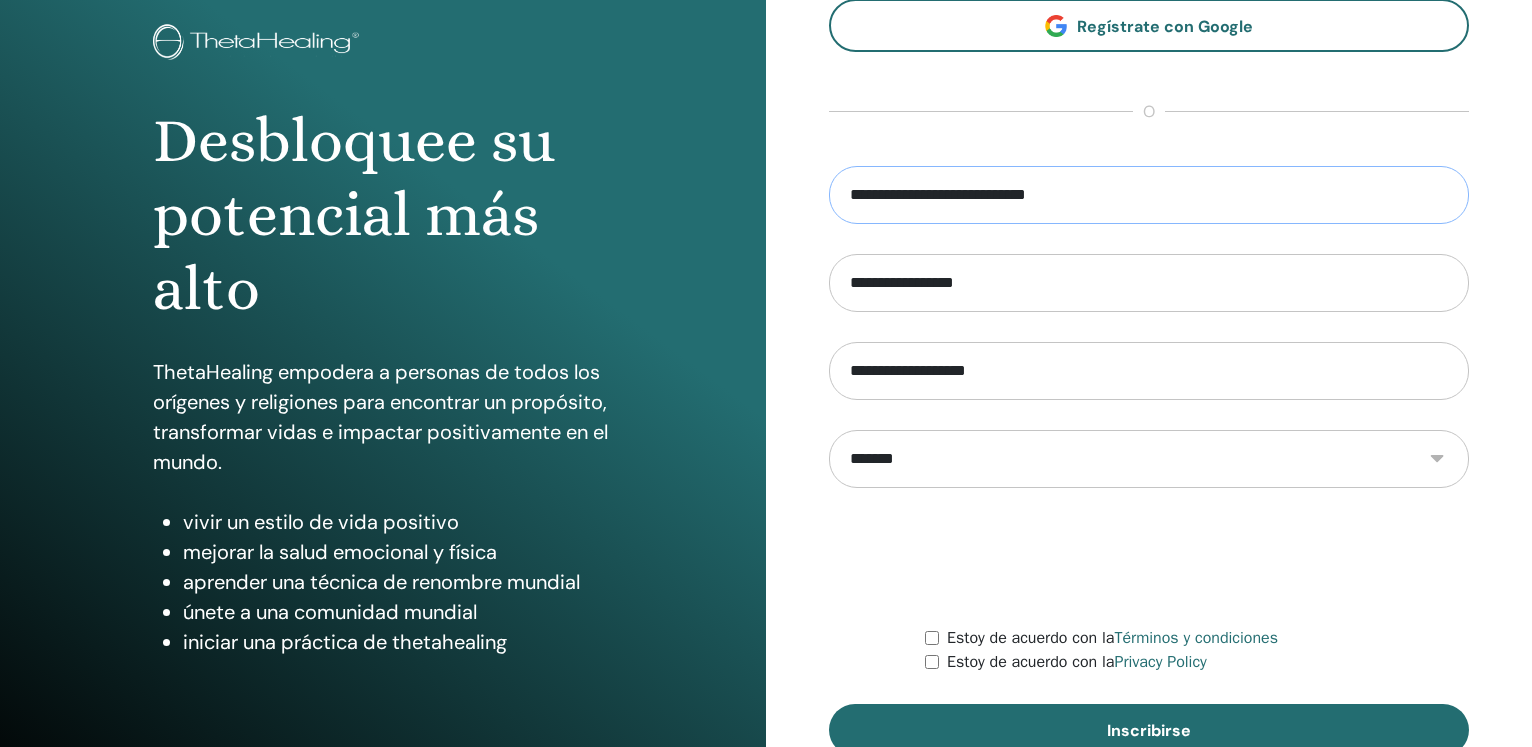 click on "**********" at bounding box center (1149, 195) 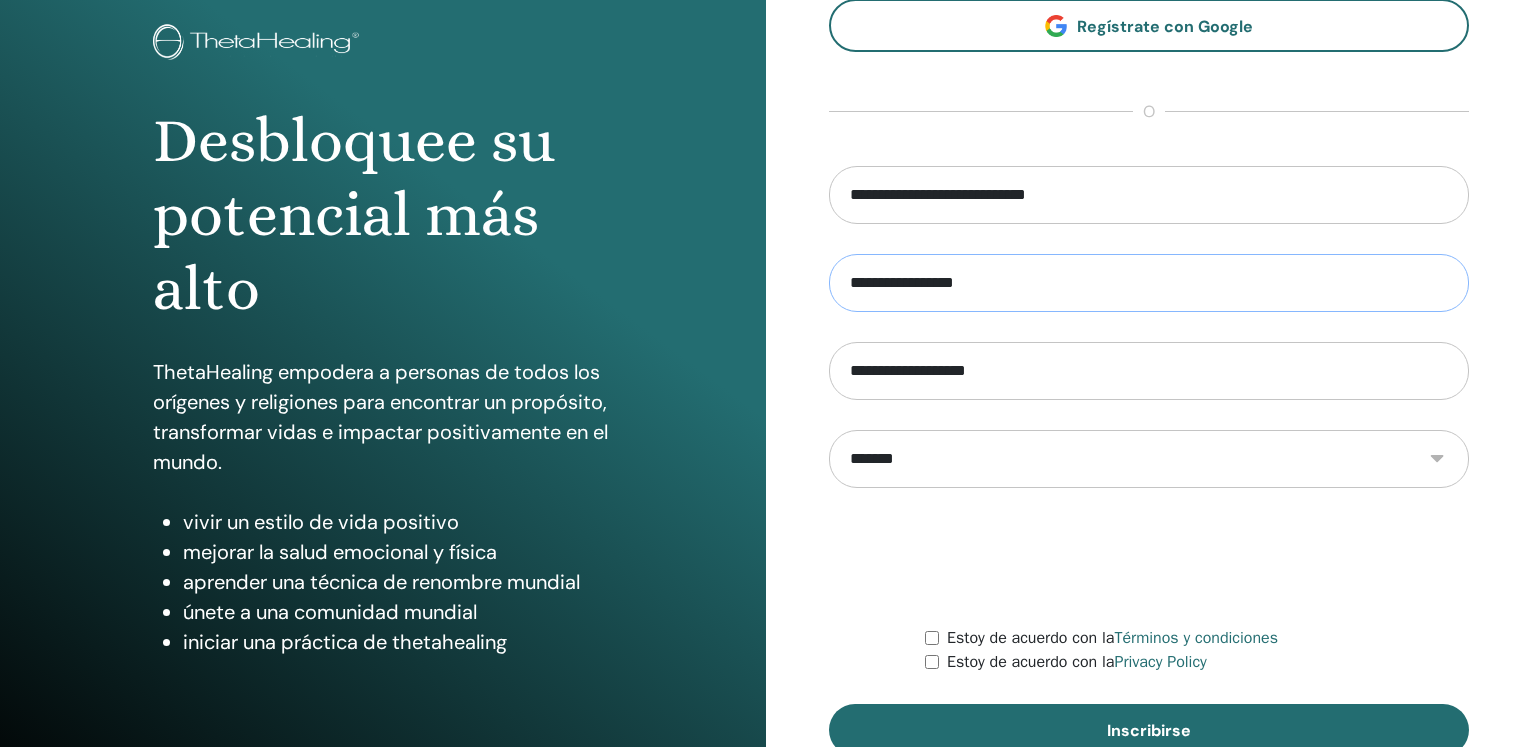 click on "**********" at bounding box center (1149, 283) 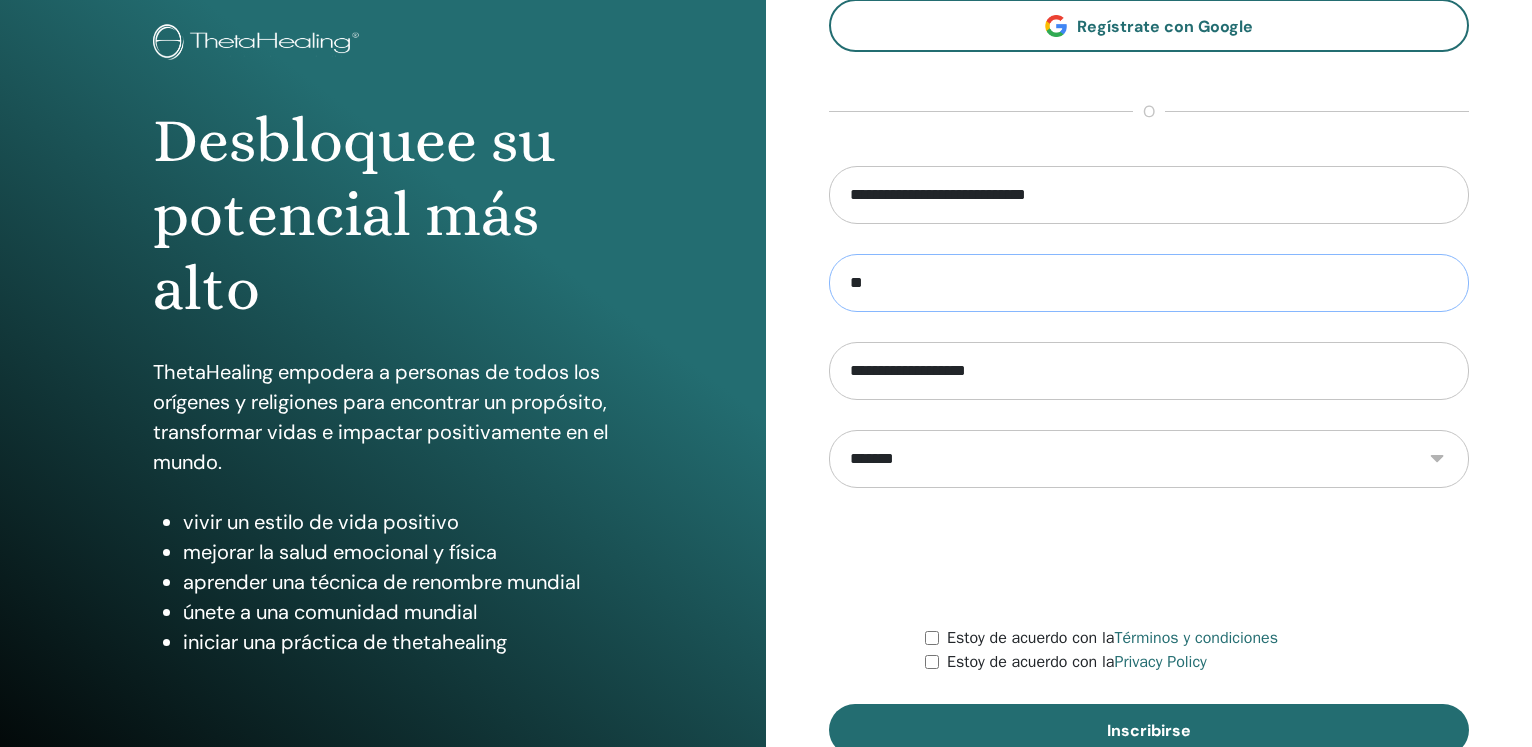 type on "*" 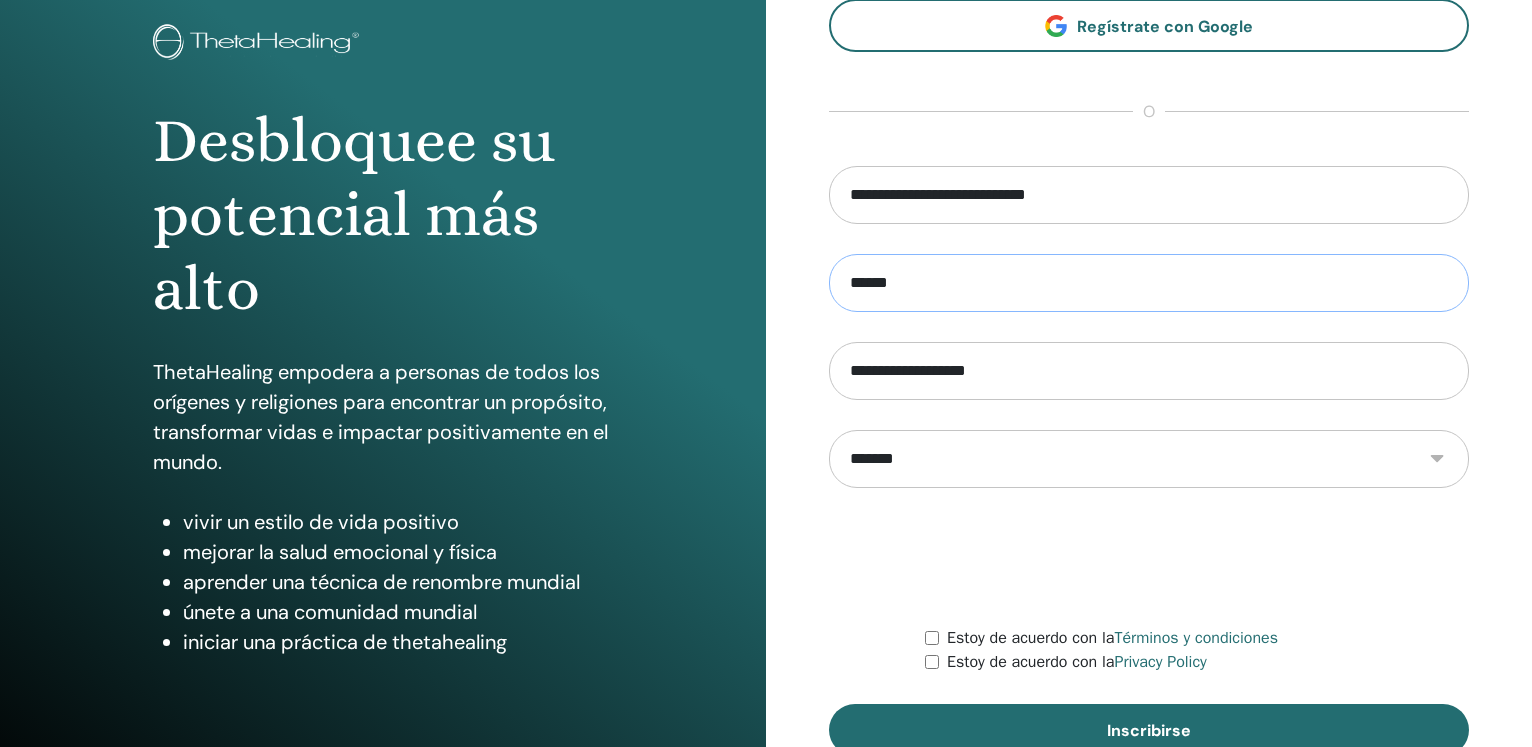 type on "******" 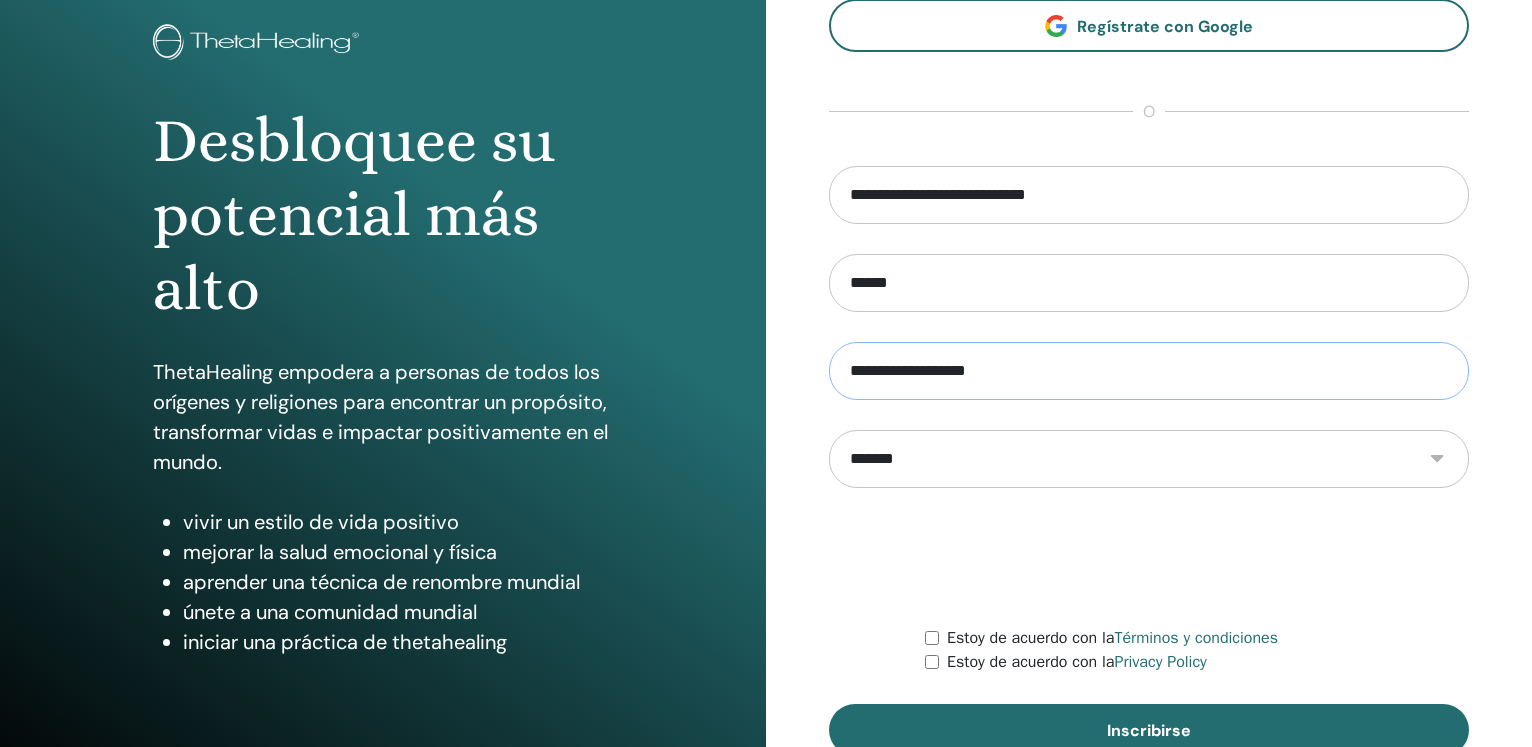 click on "**********" at bounding box center (1149, 371) 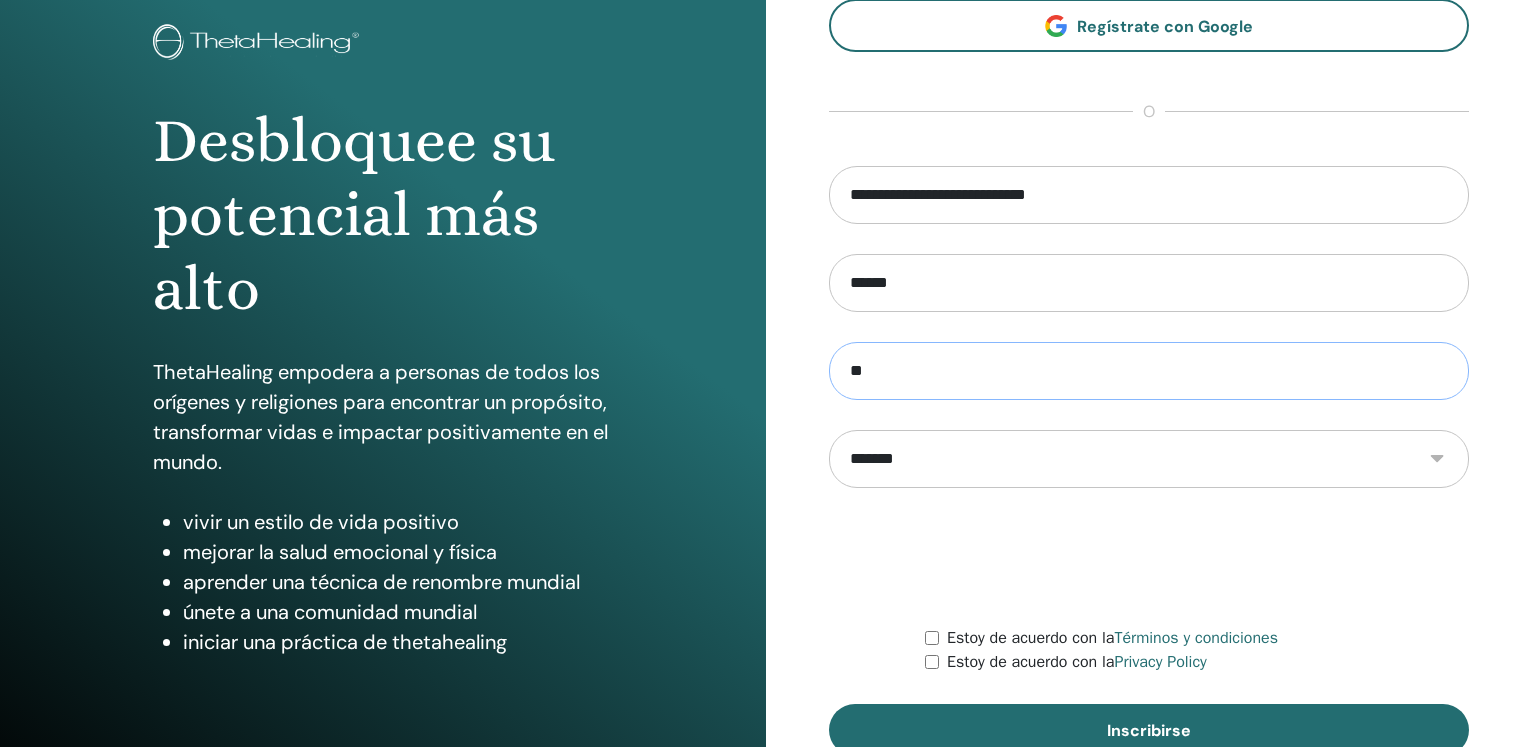 type on "*" 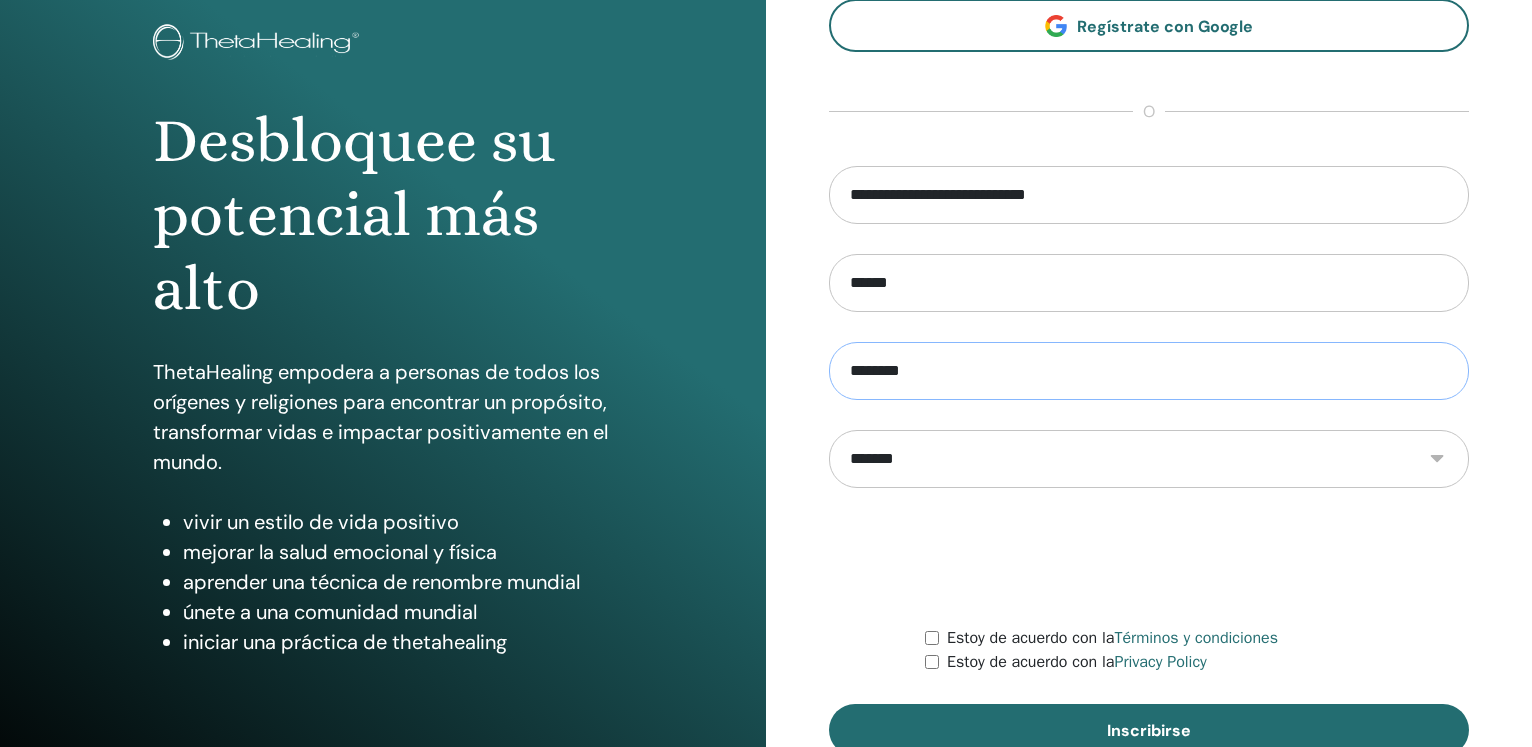 type on "********" 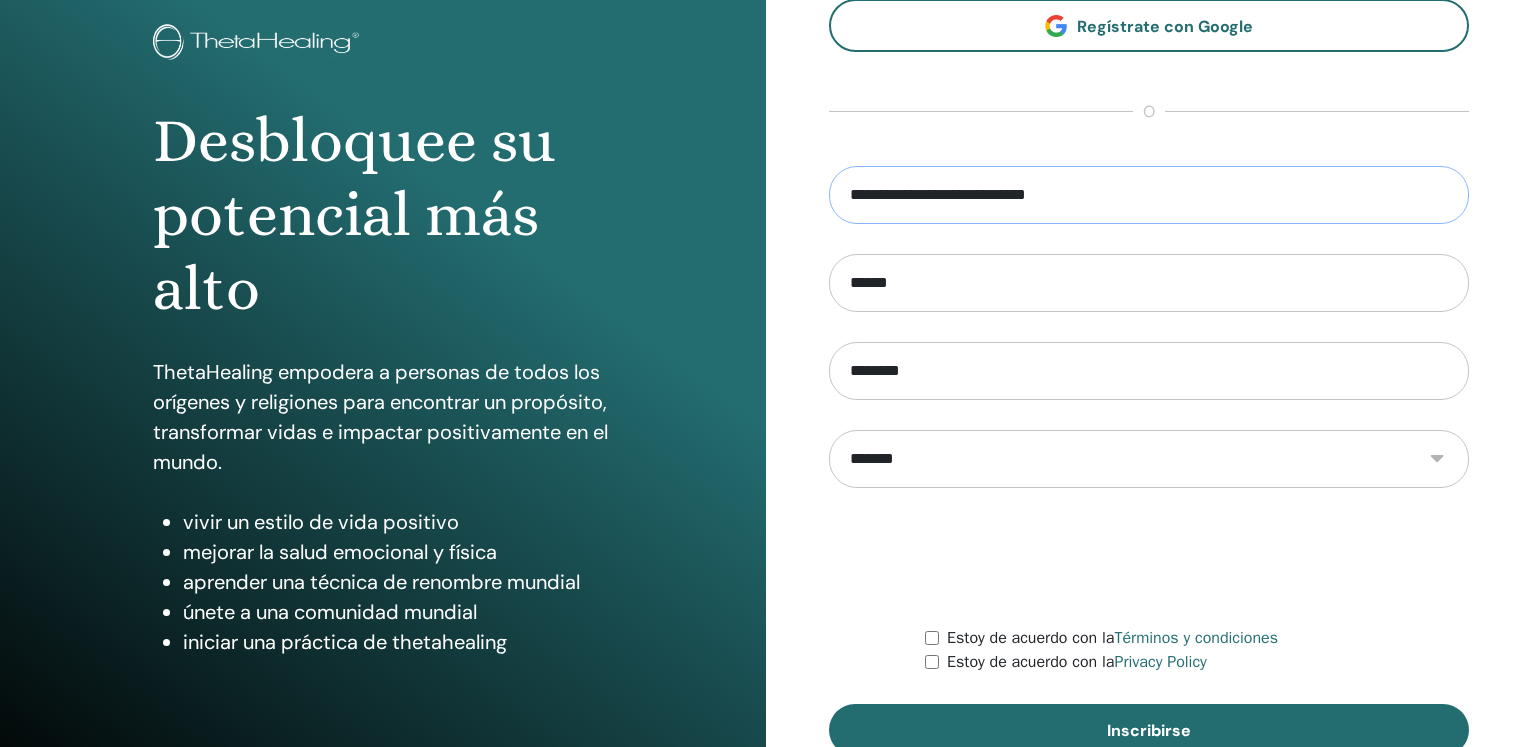 click on "**********" at bounding box center (1149, 195) 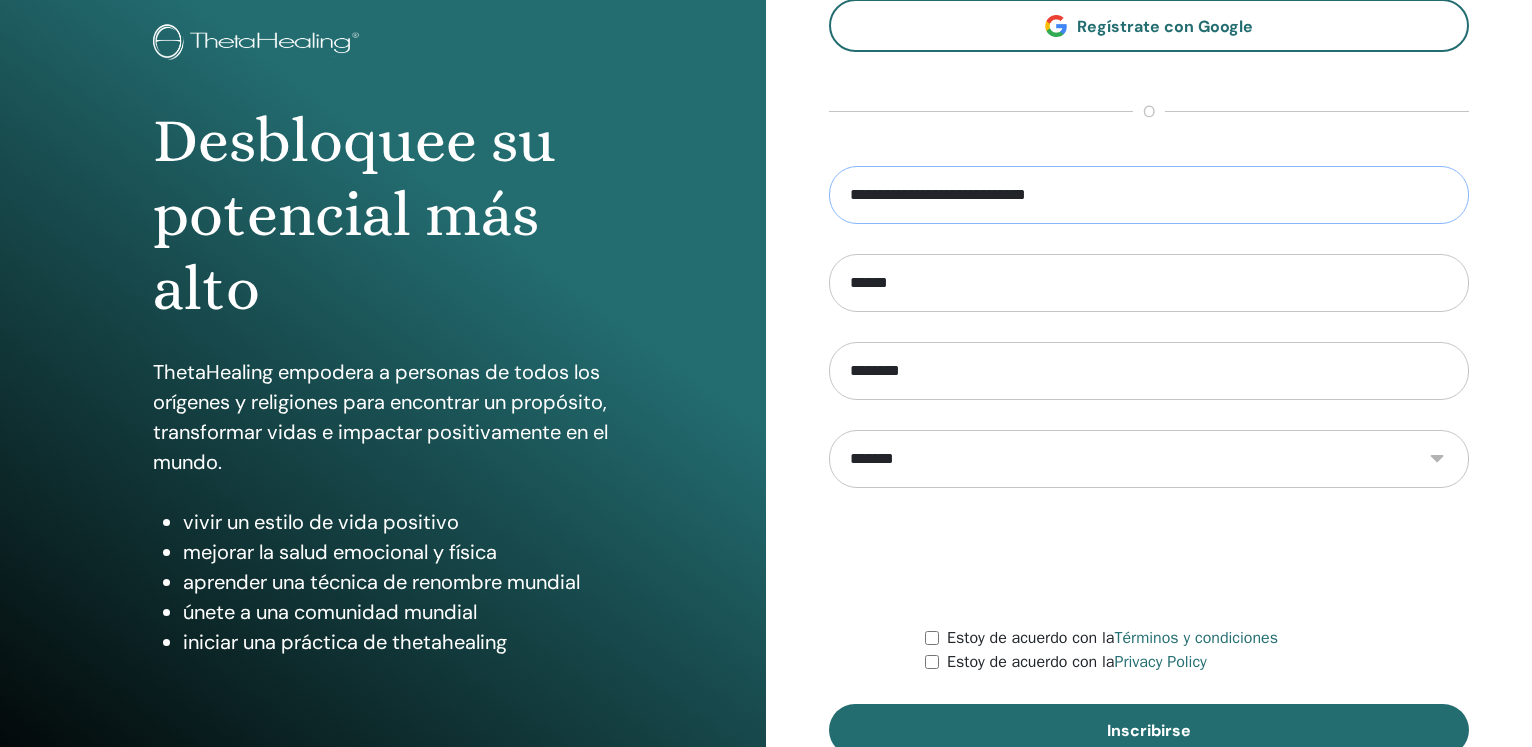 click on "**********" at bounding box center [1149, 195] 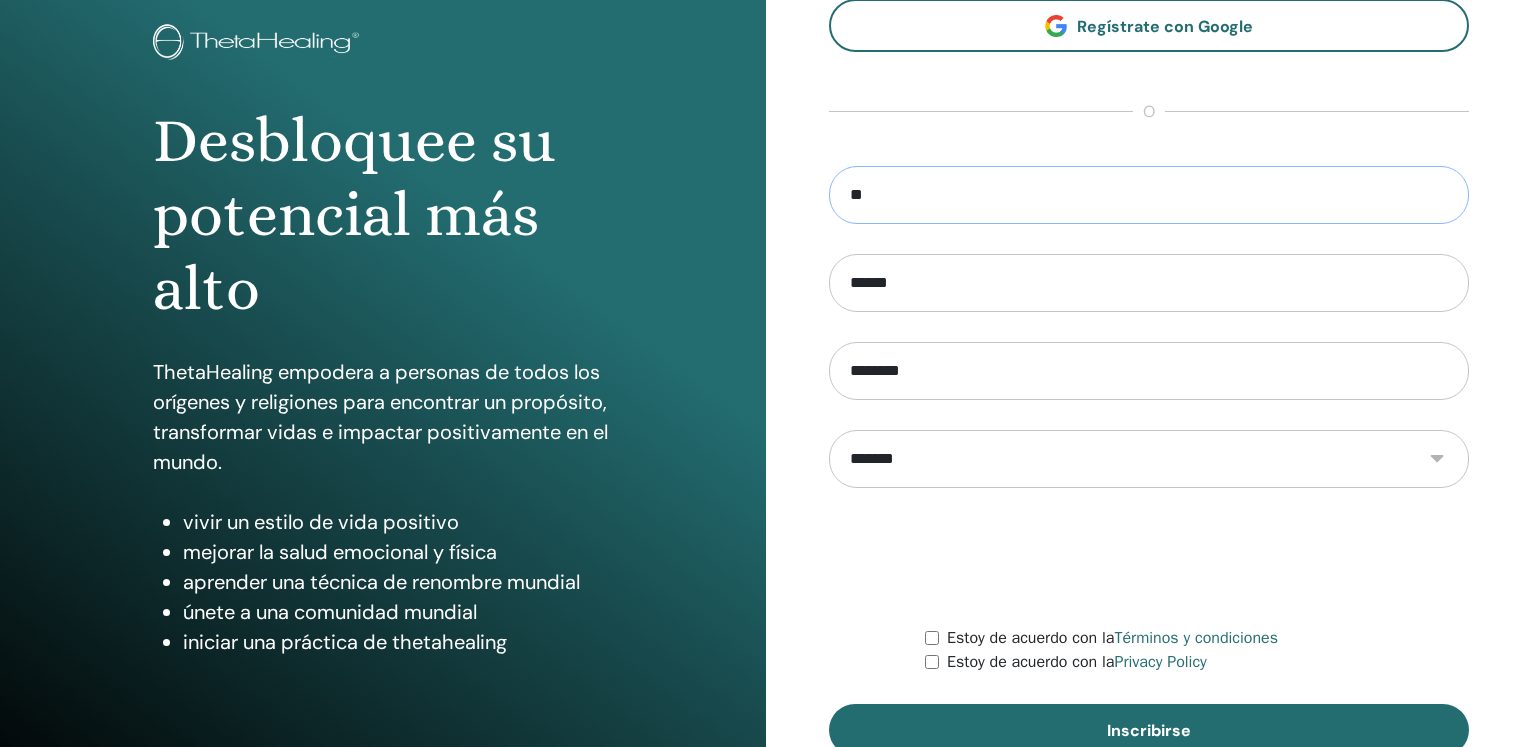 type on "*" 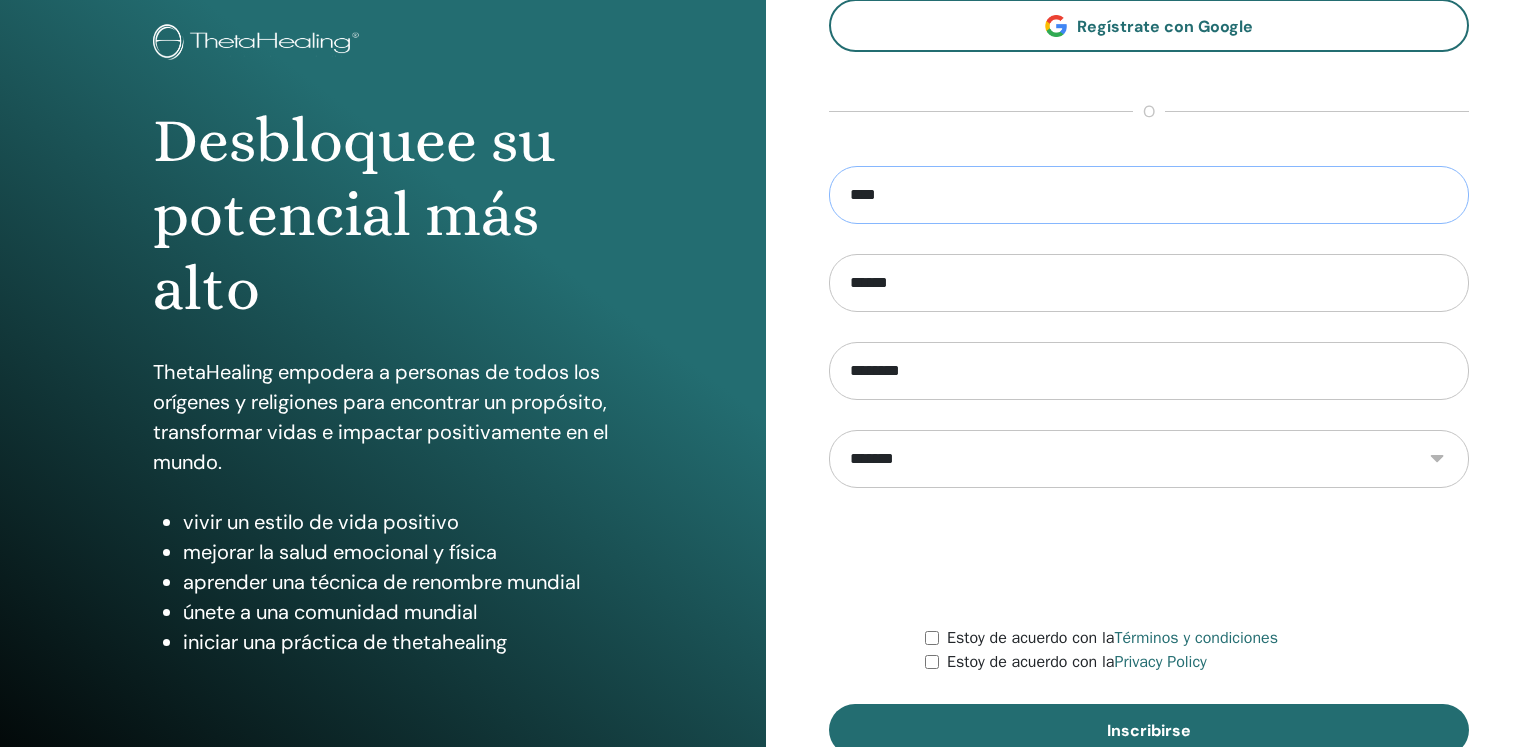 click on "****" at bounding box center [1149, 195] 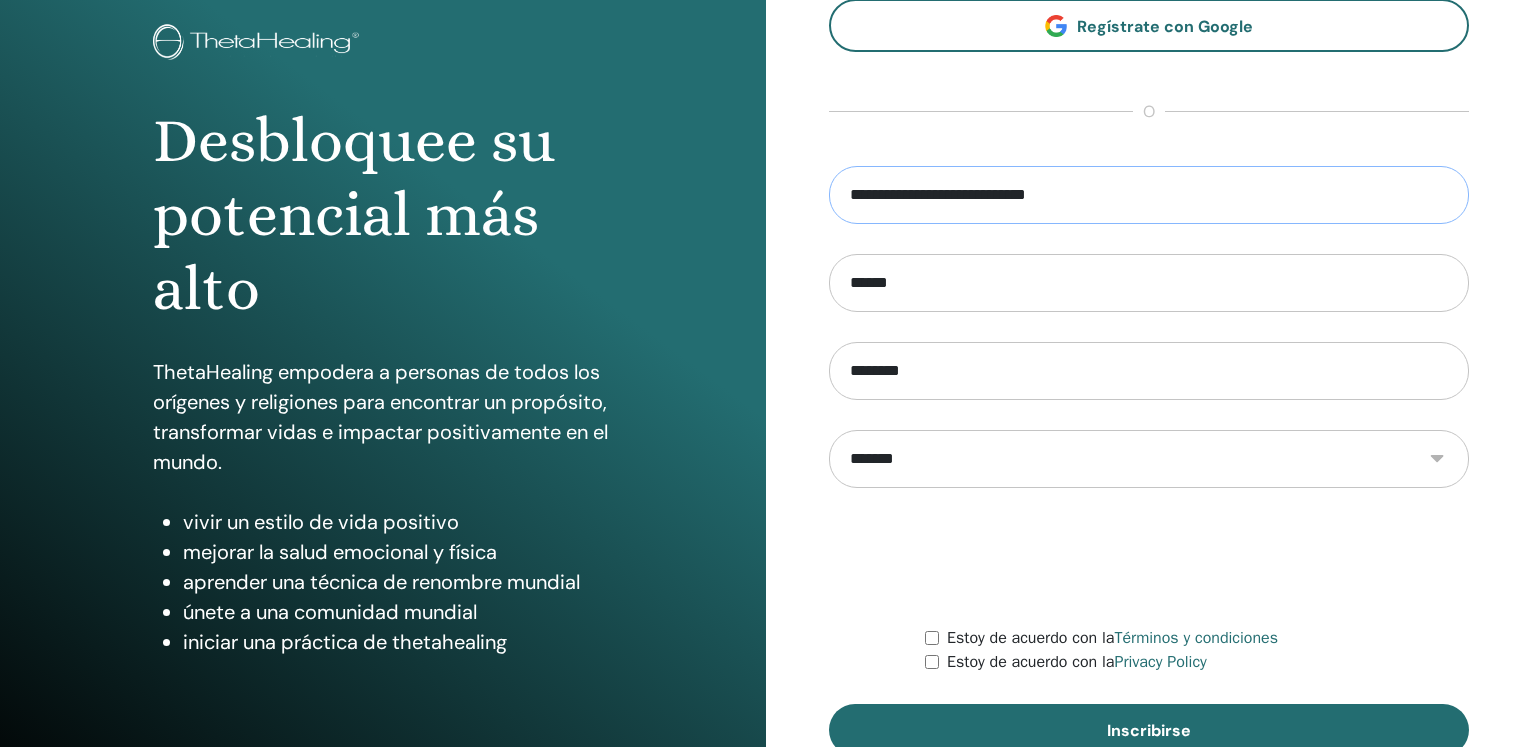 type on "**********" 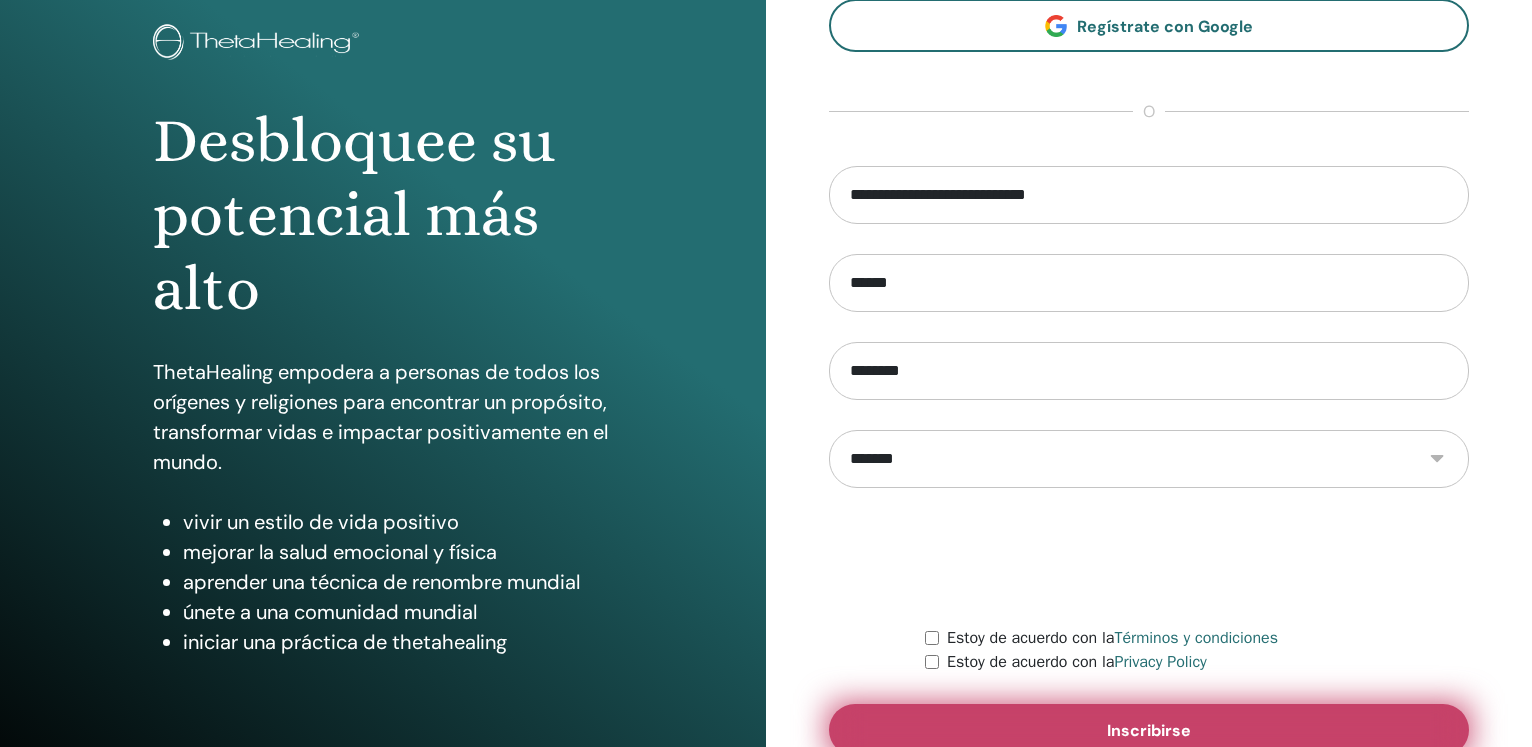 click on "Inscribirse" at bounding box center (1149, 730) 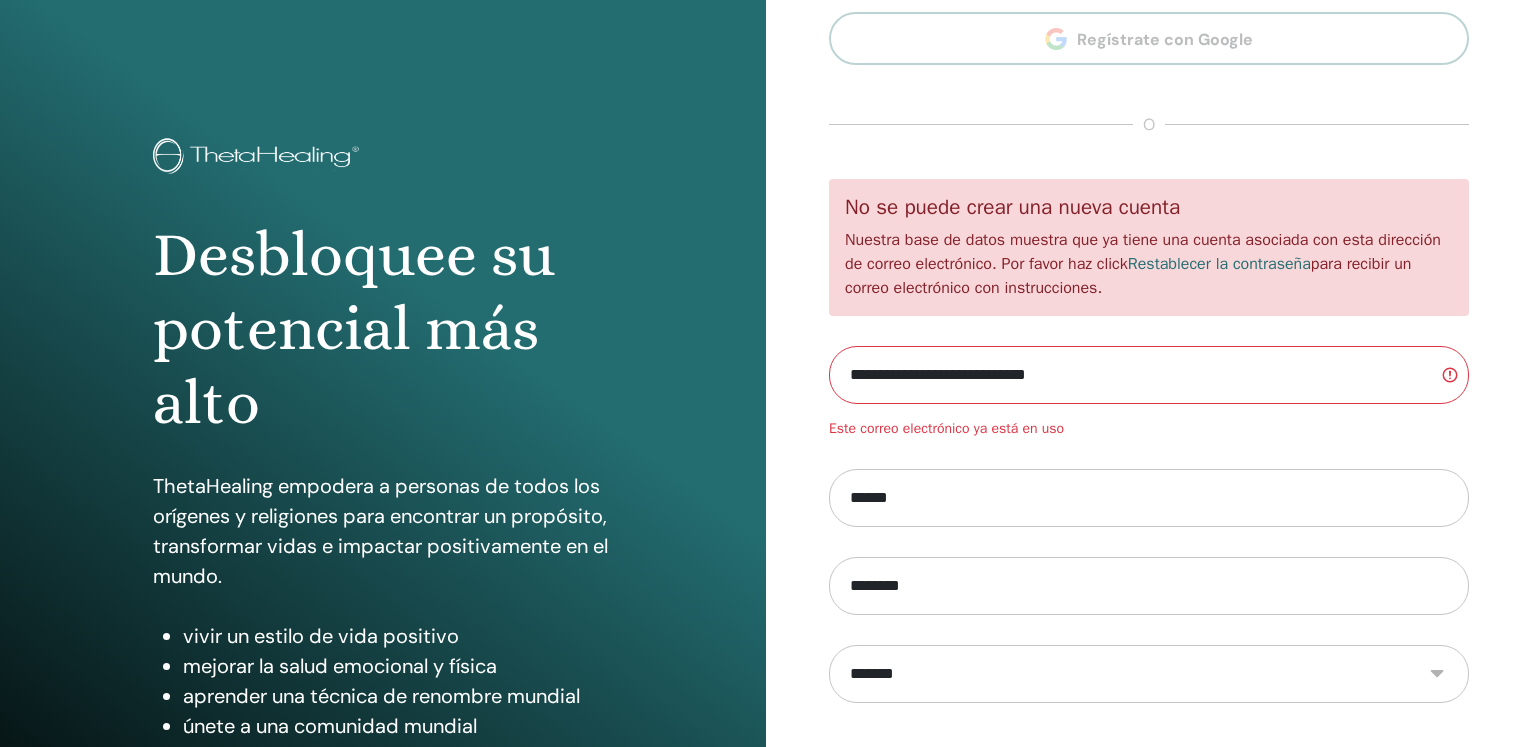scroll, scrollTop: 0, scrollLeft: 0, axis: both 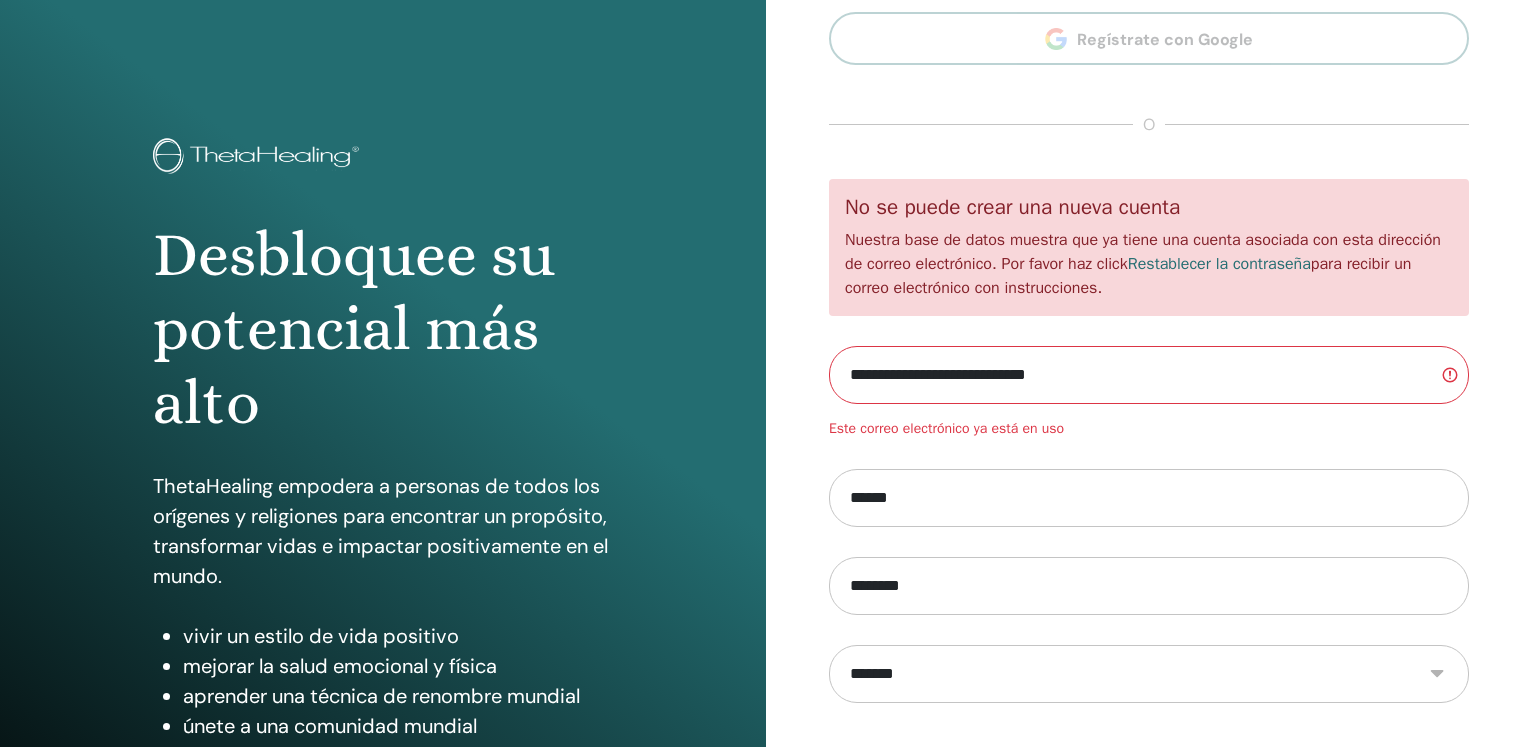 click on "**********" at bounding box center (1149, 375) 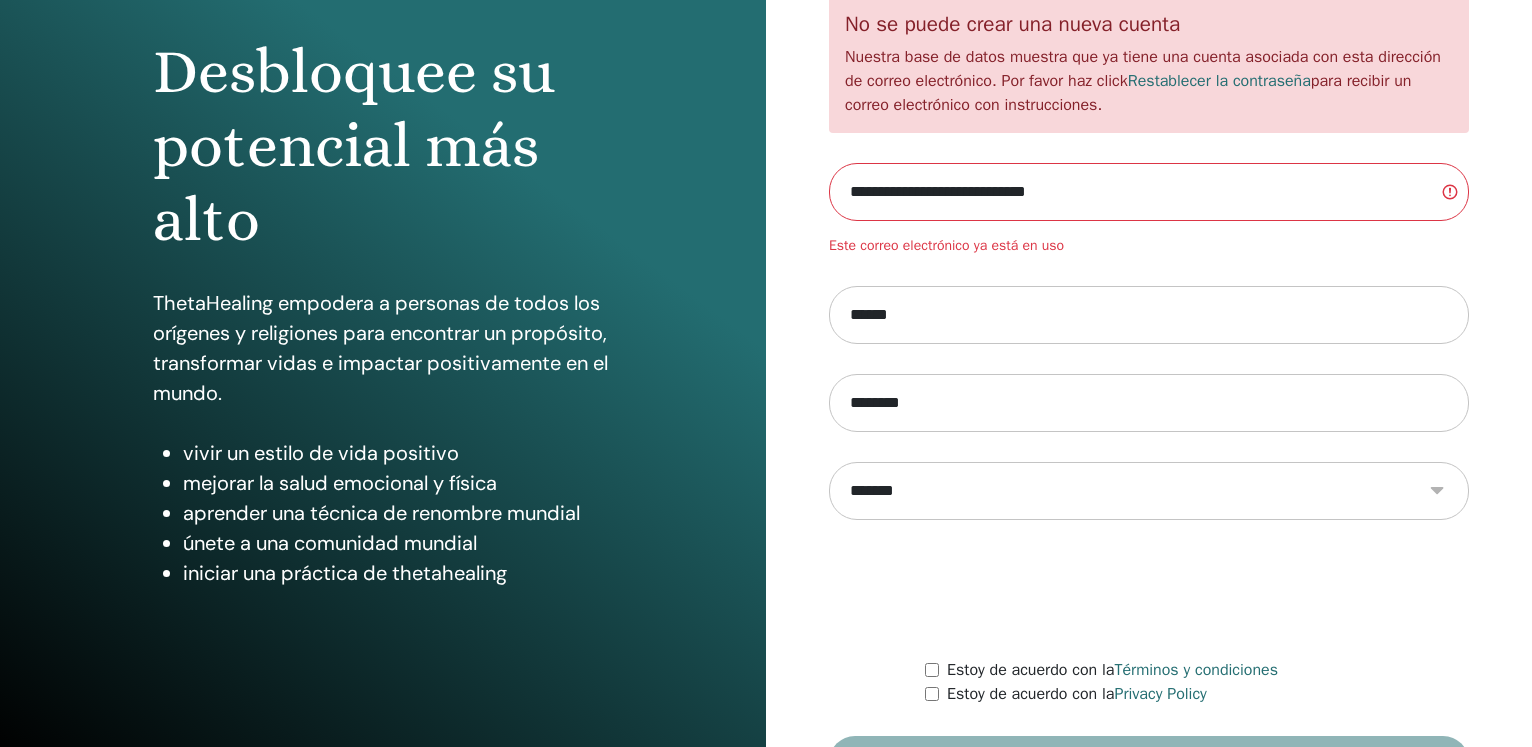 scroll, scrollTop: 280, scrollLeft: 0, axis: vertical 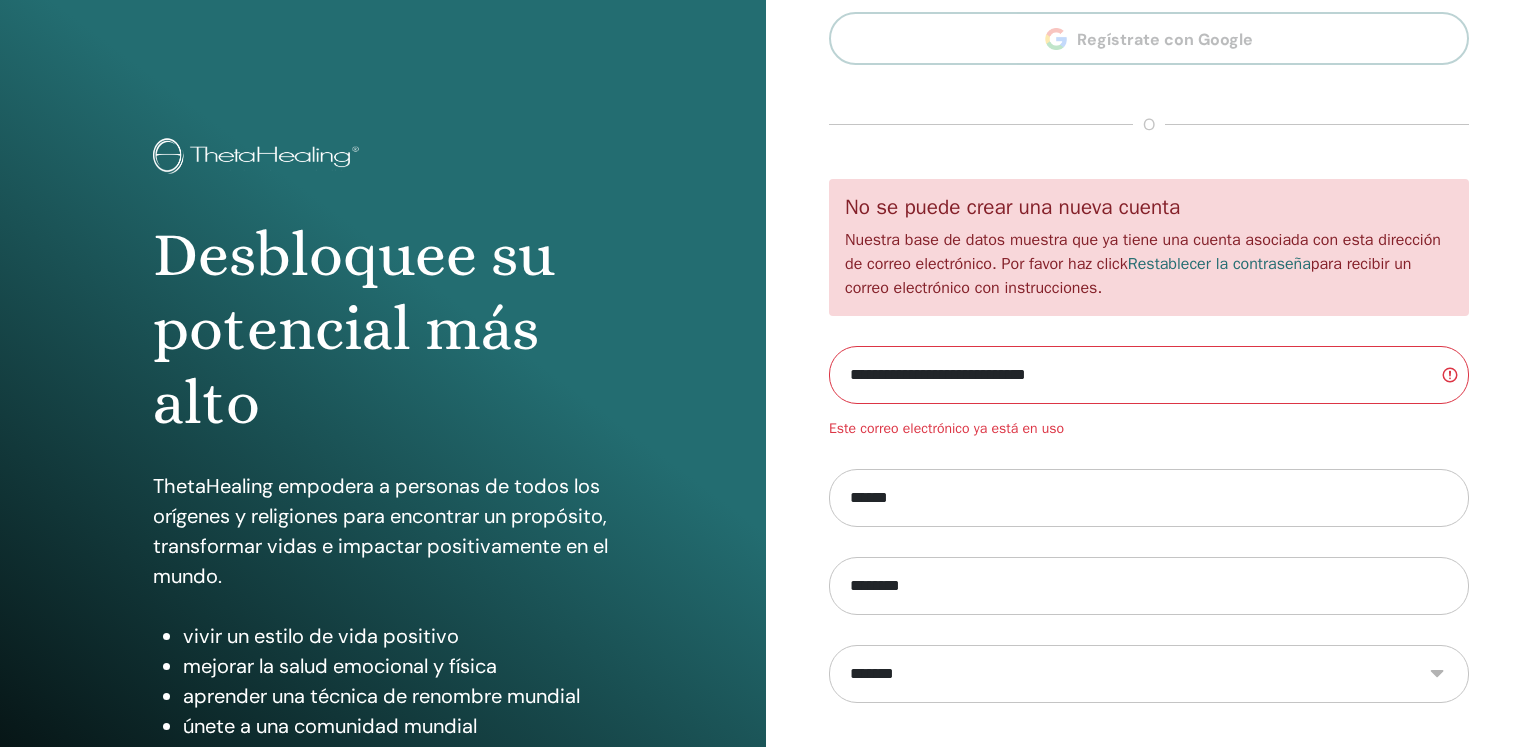 click on "**********" at bounding box center [1149, 375] 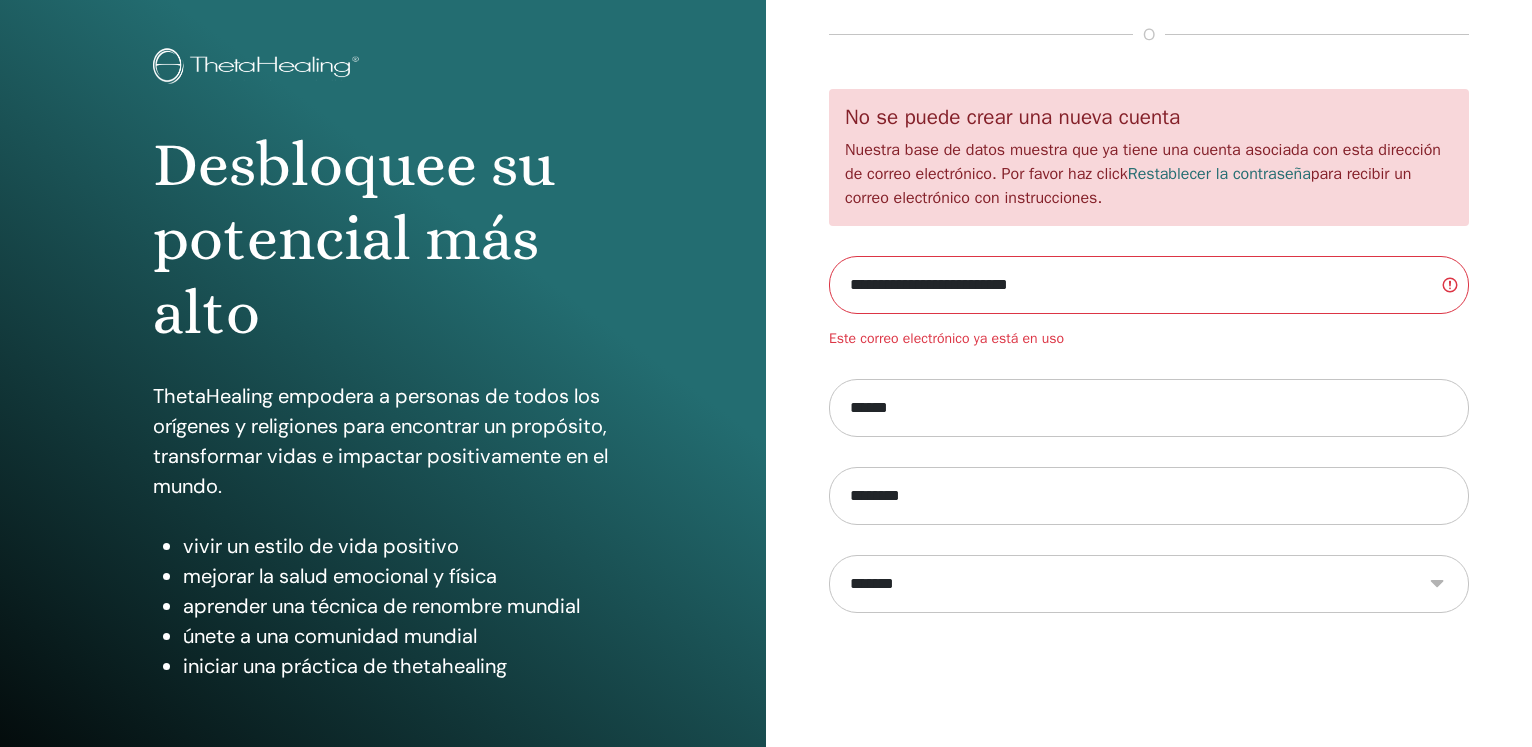 scroll, scrollTop: 280, scrollLeft: 0, axis: vertical 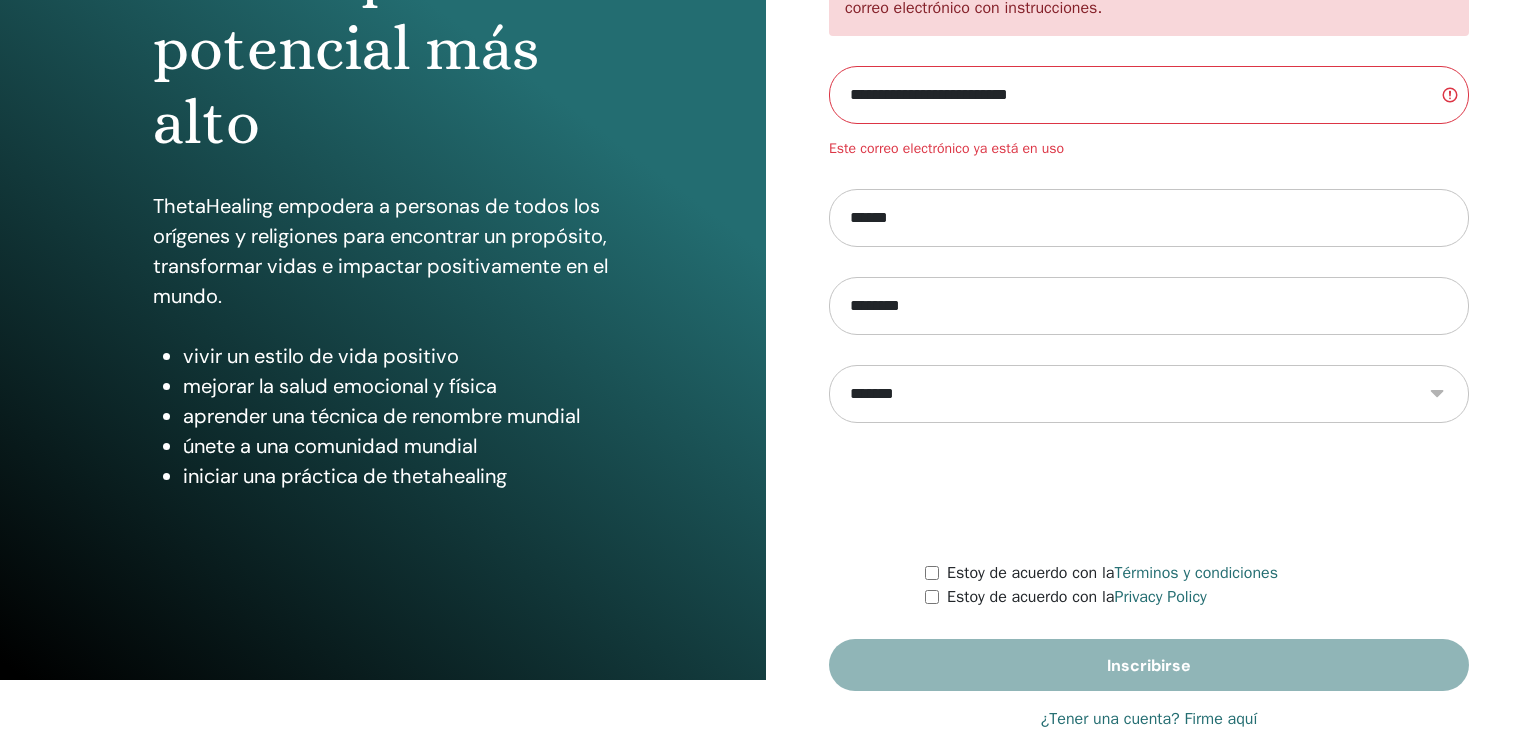 type on "**********" 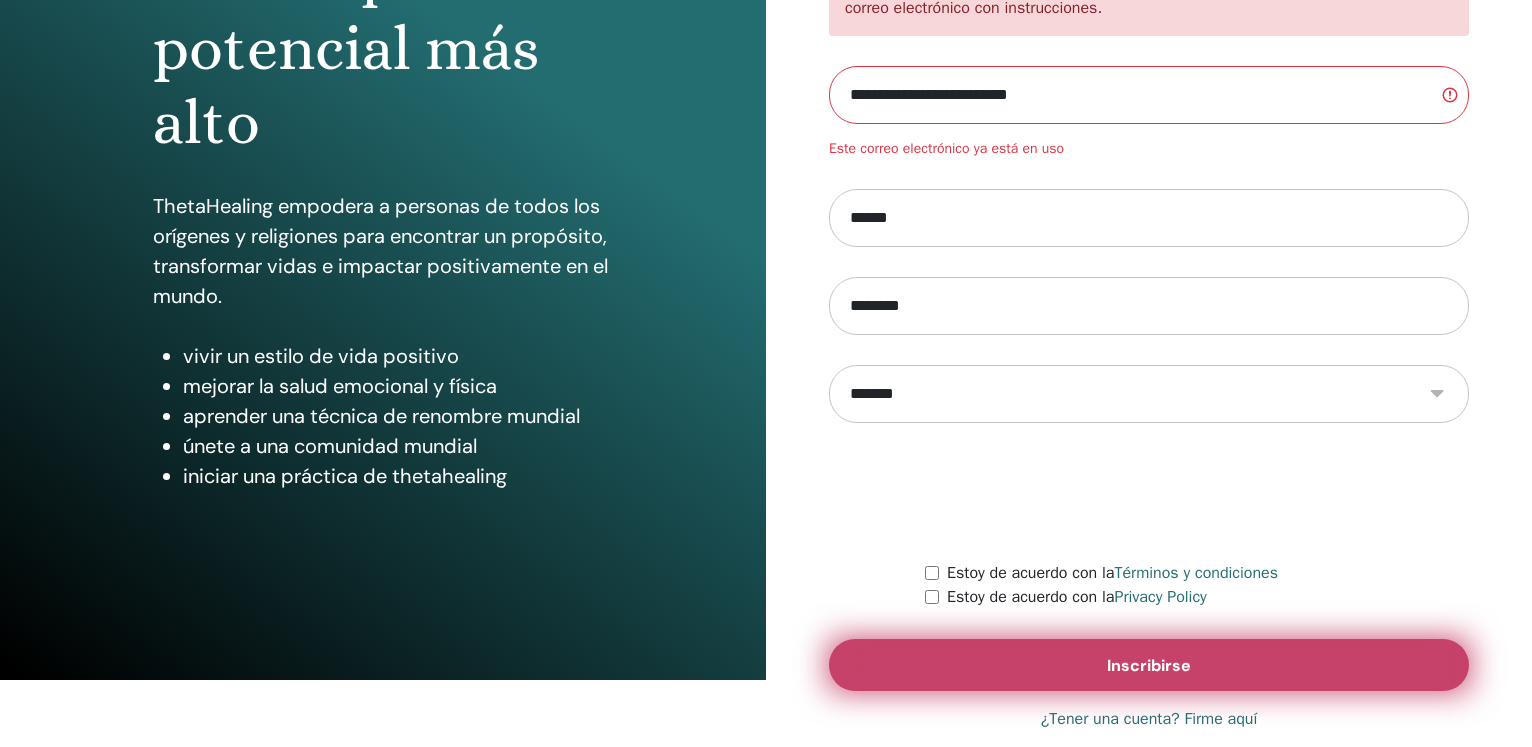 click on "Inscribirse" at bounding box center [1149, 665] 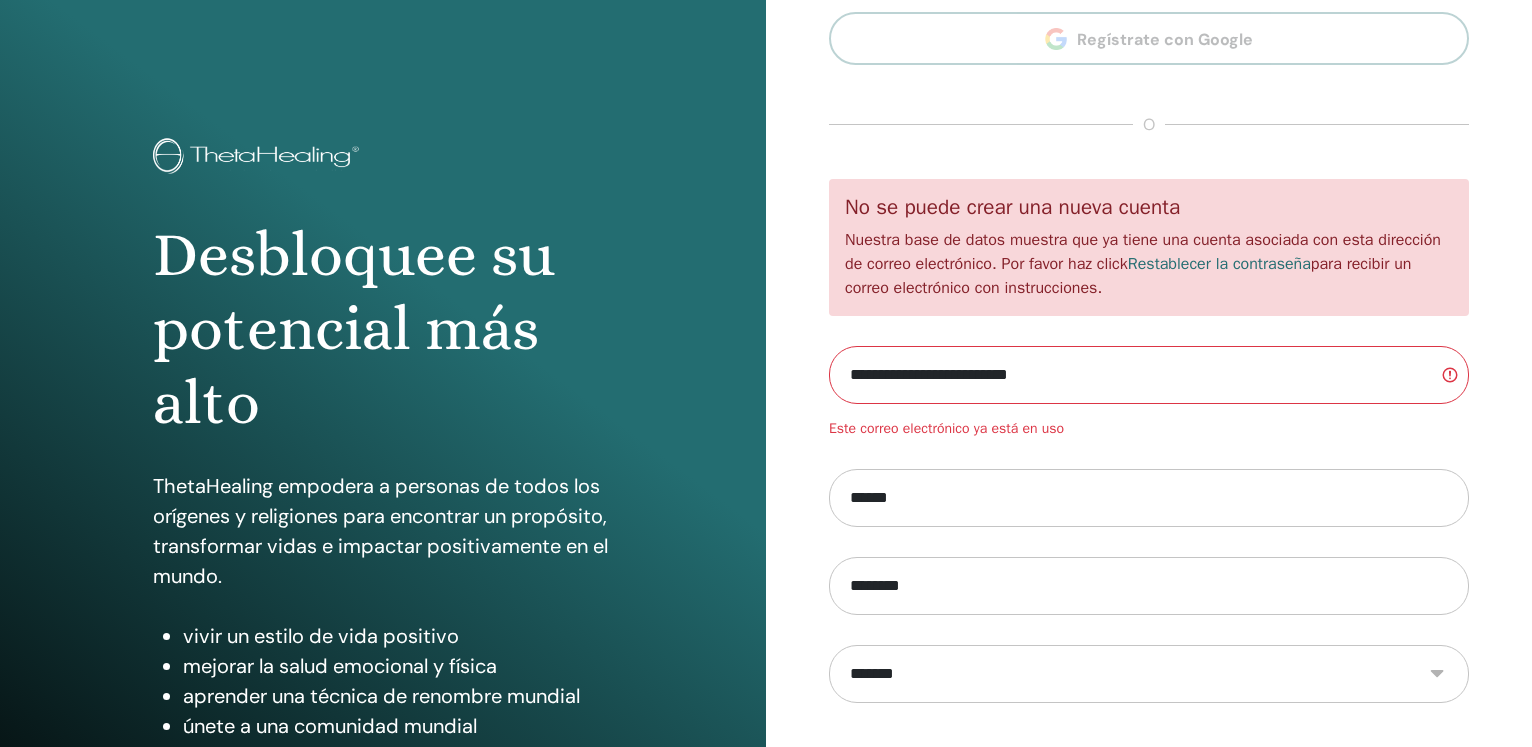 scroll, scrollTop: 0, scrollLeft: 0, axis: both 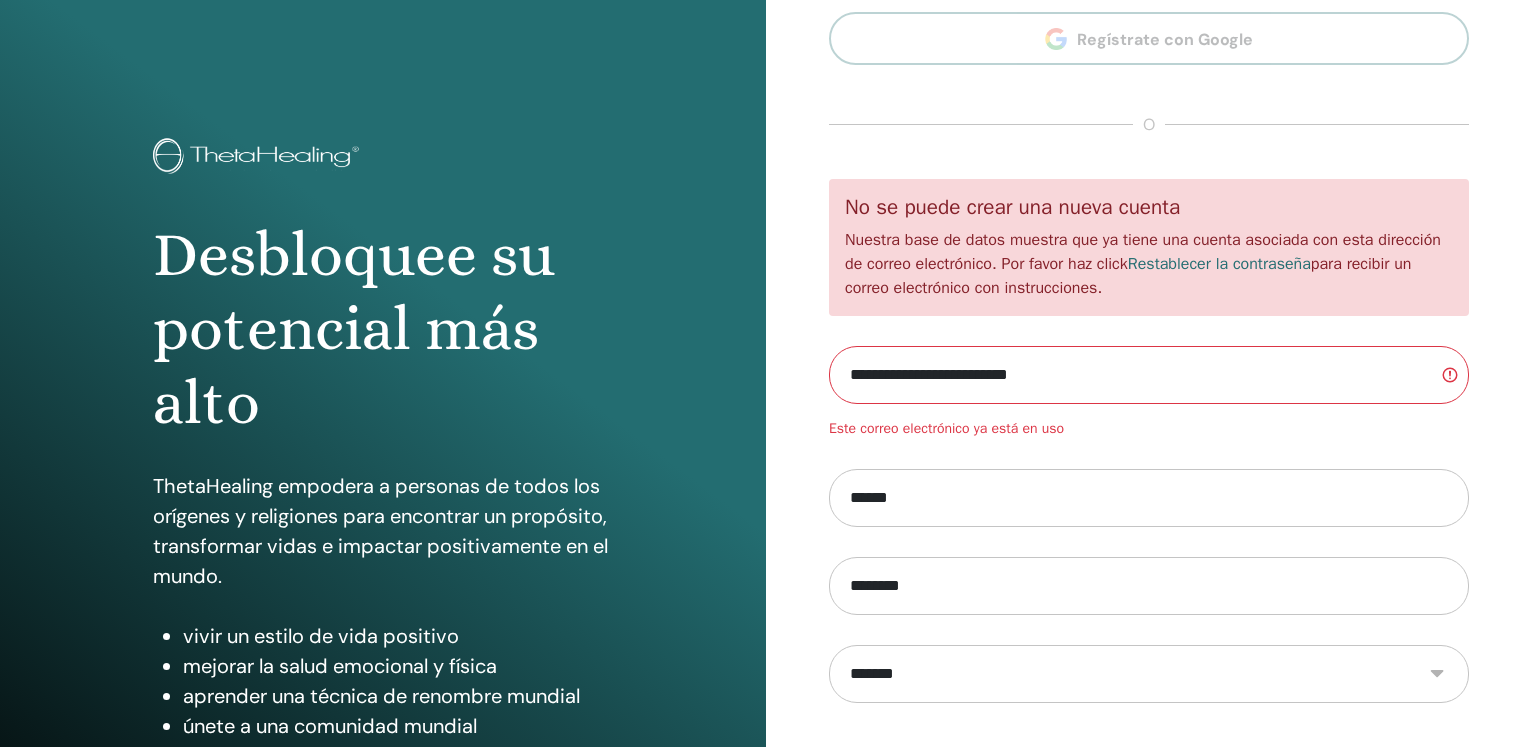 click on "**********" at bounding box center (1149, 375) 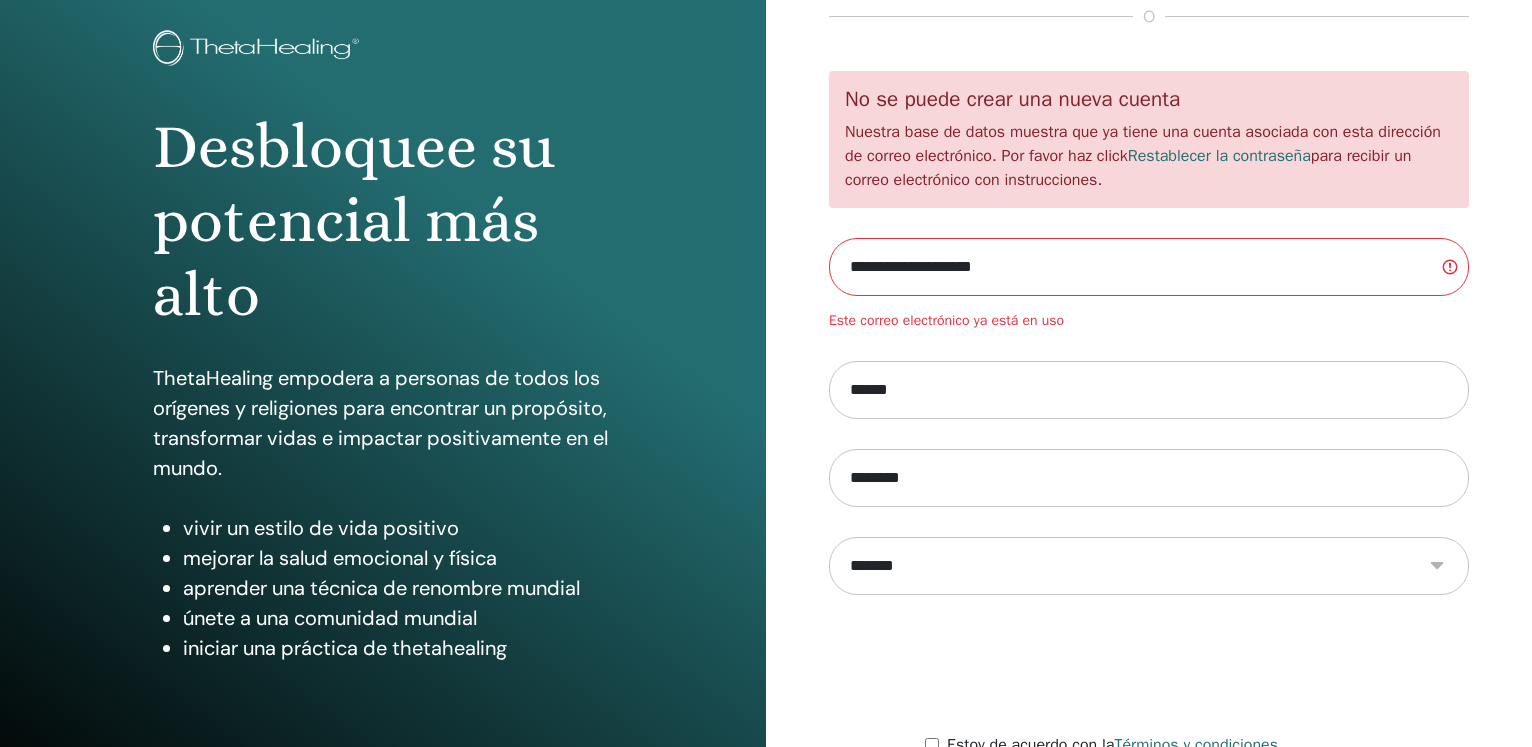 scroll, scrollTop: 280, scrollLeft: 0, axis: vertical 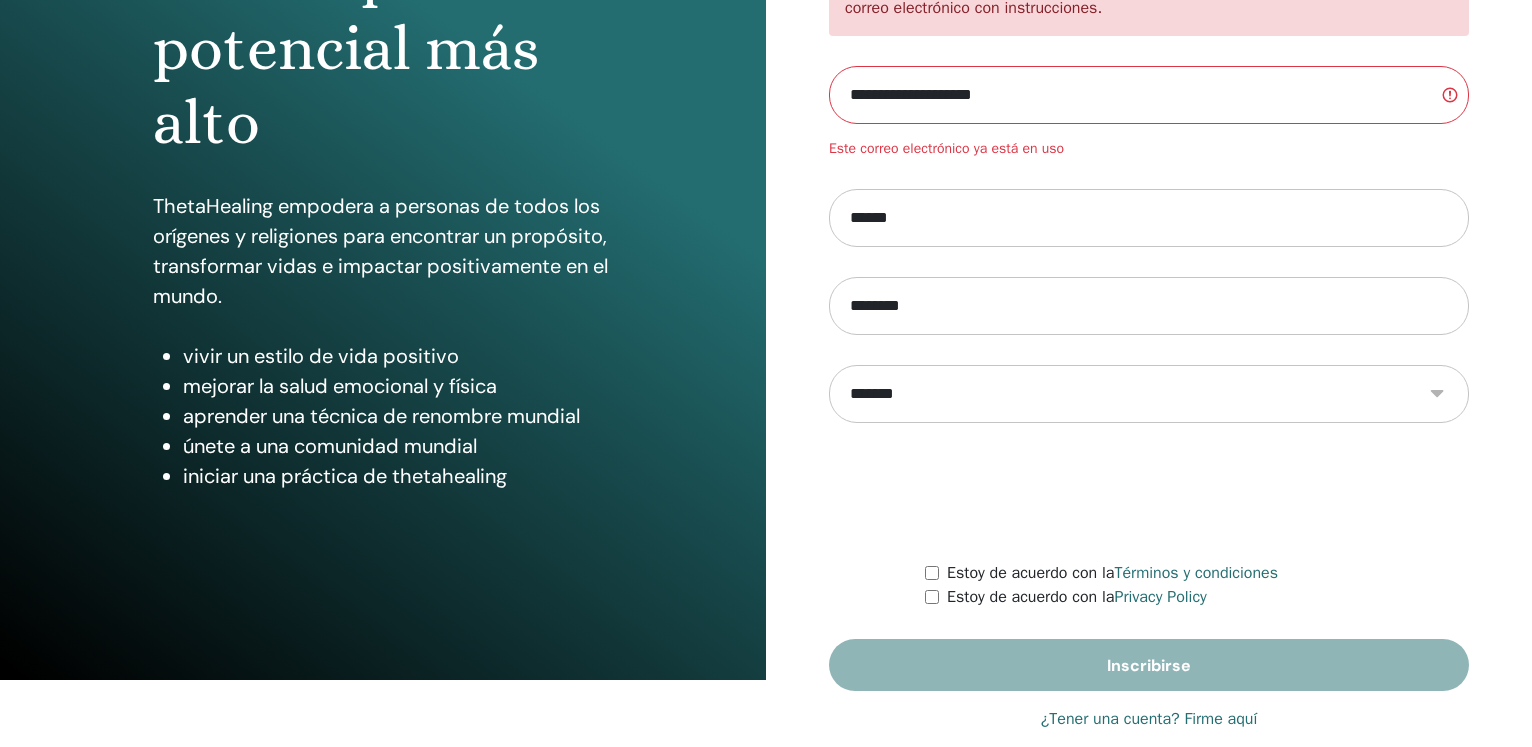 type on "**********" 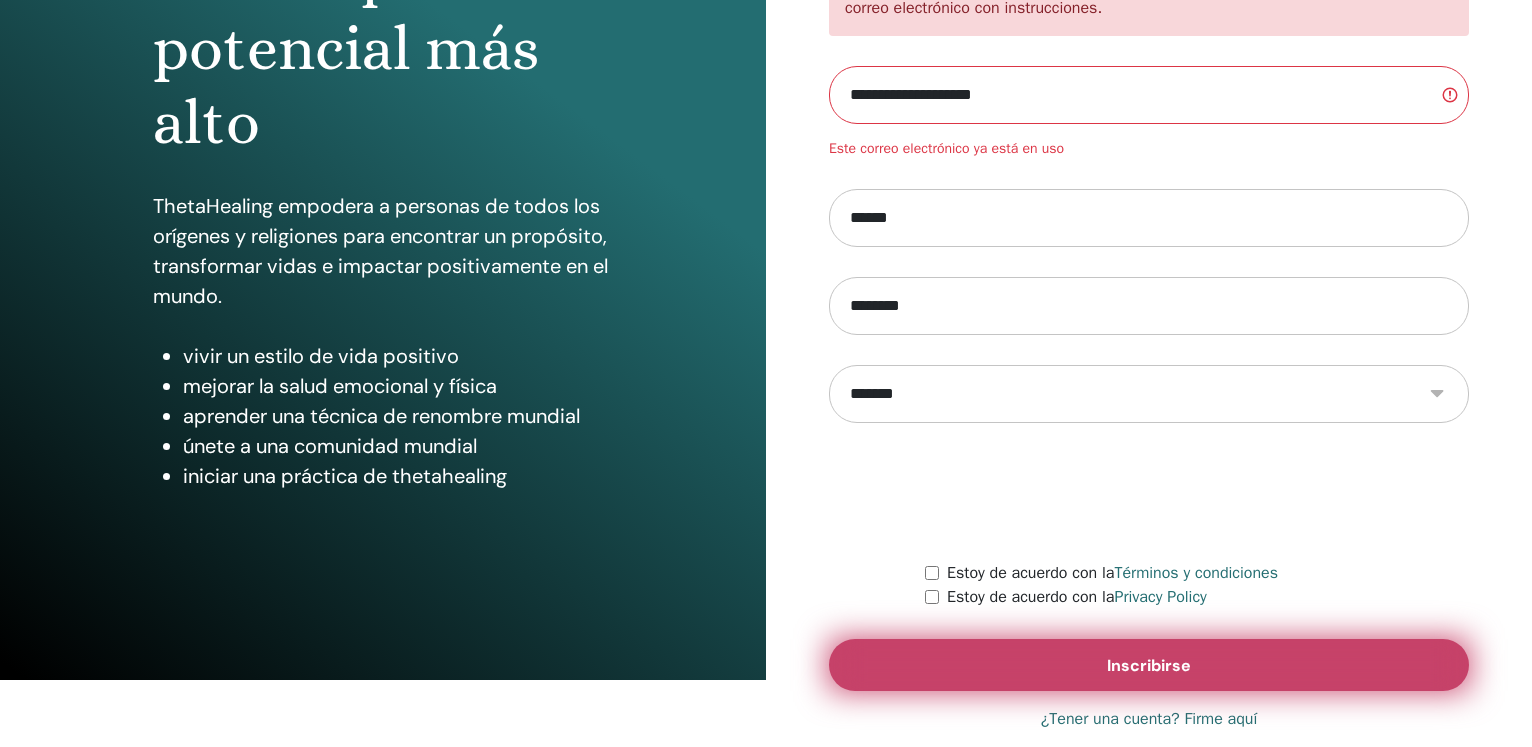click on "Inscribirse" at bounding box center [1149, 665] 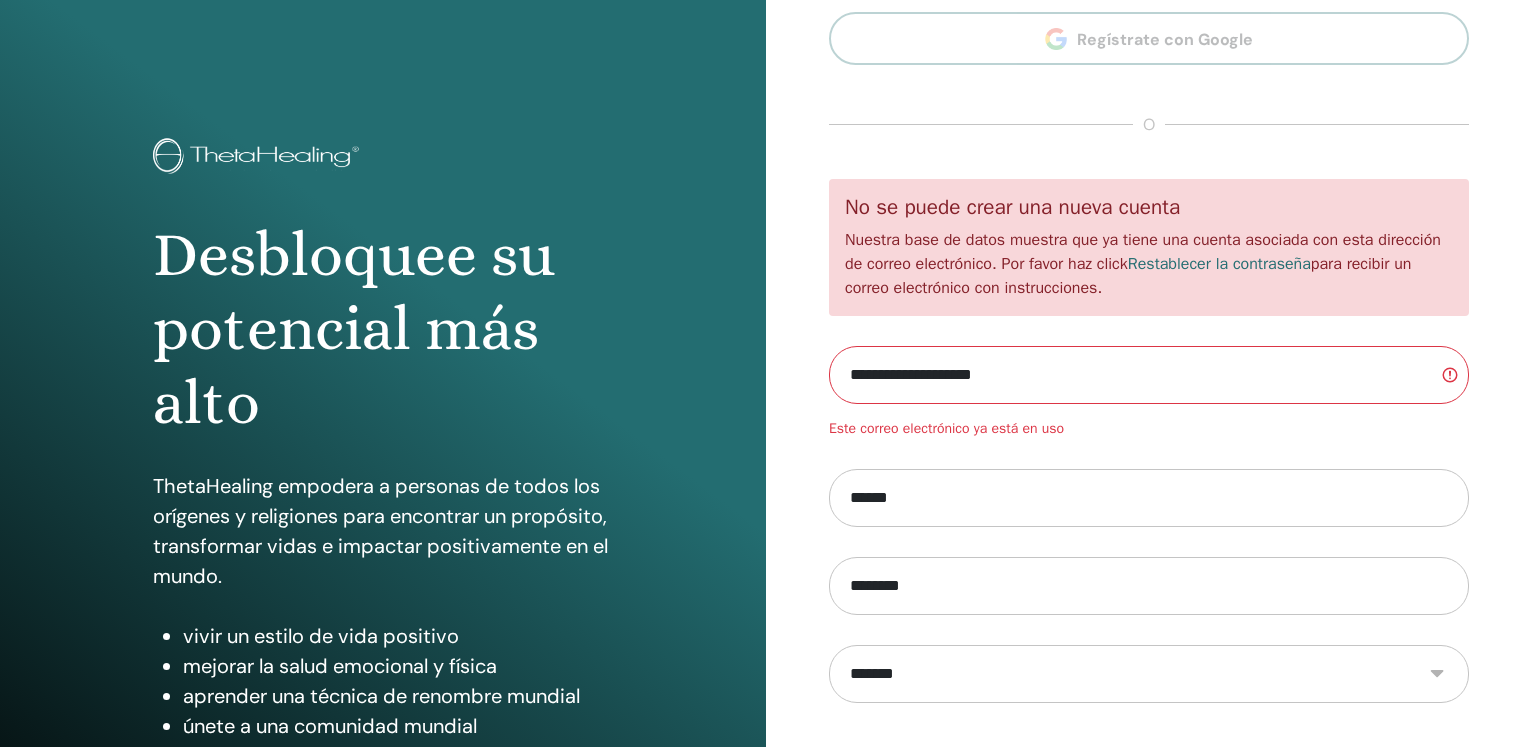 scroll, scrollTop: 0, scrollLeft: 0, axis: both 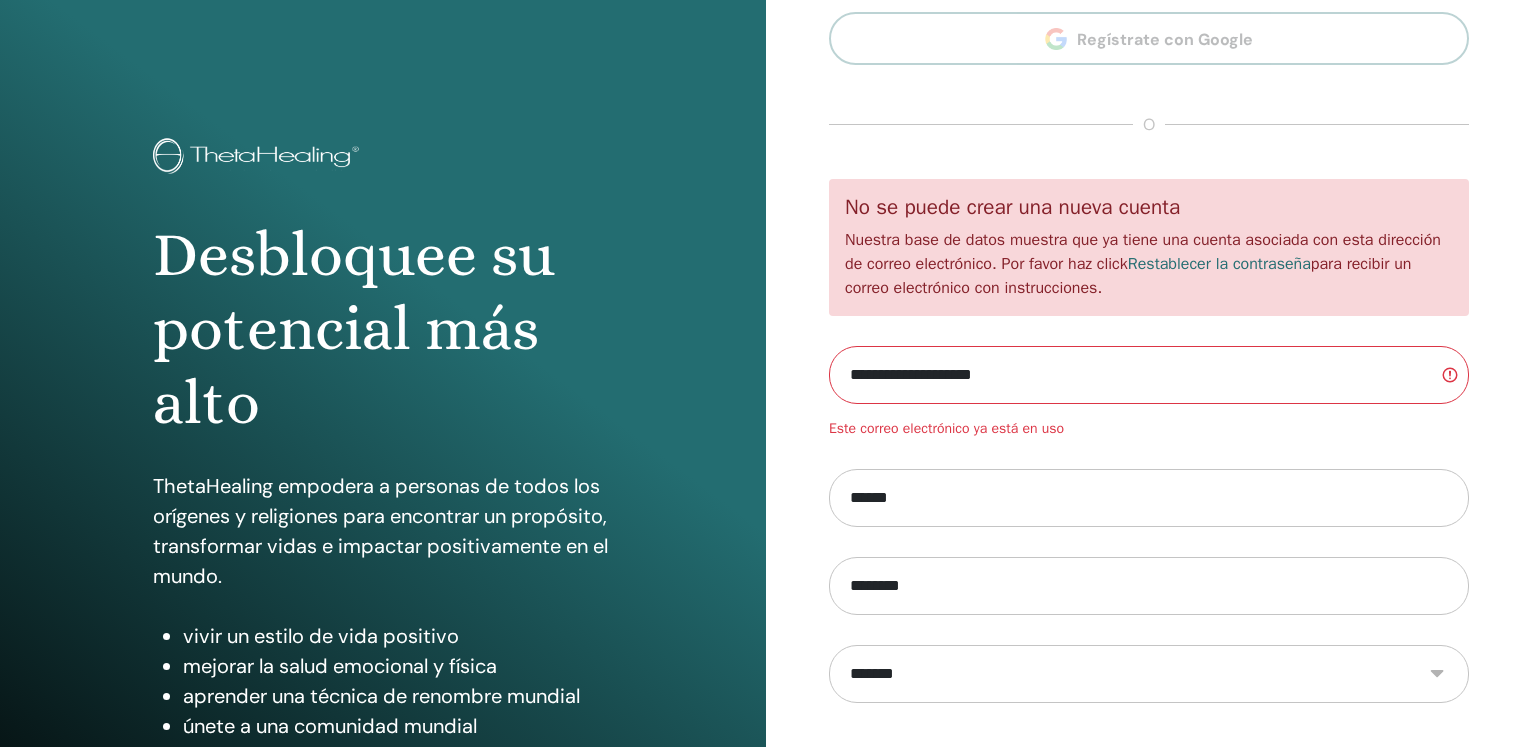 click on "**********" at bounding box center (1149, 375) 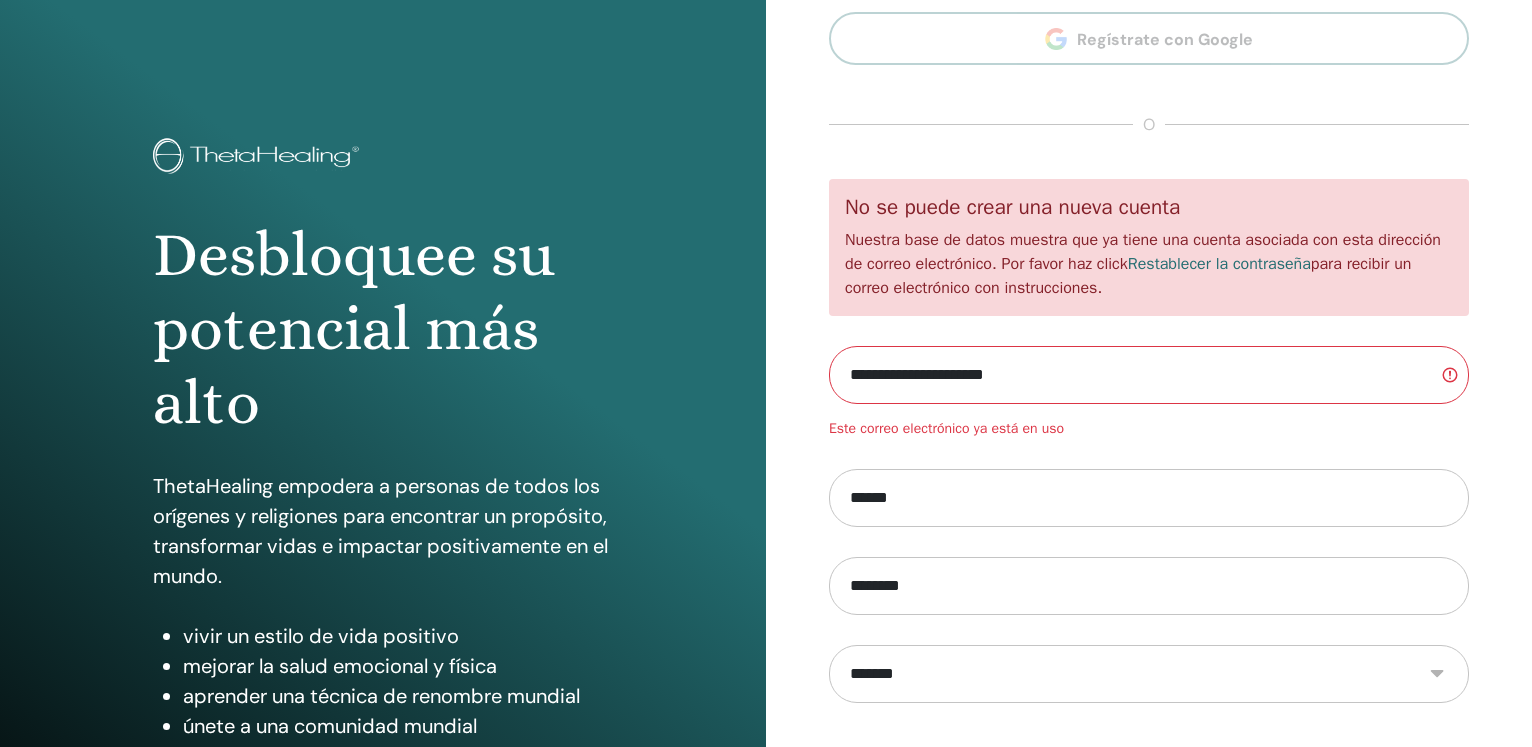 type on "**********" 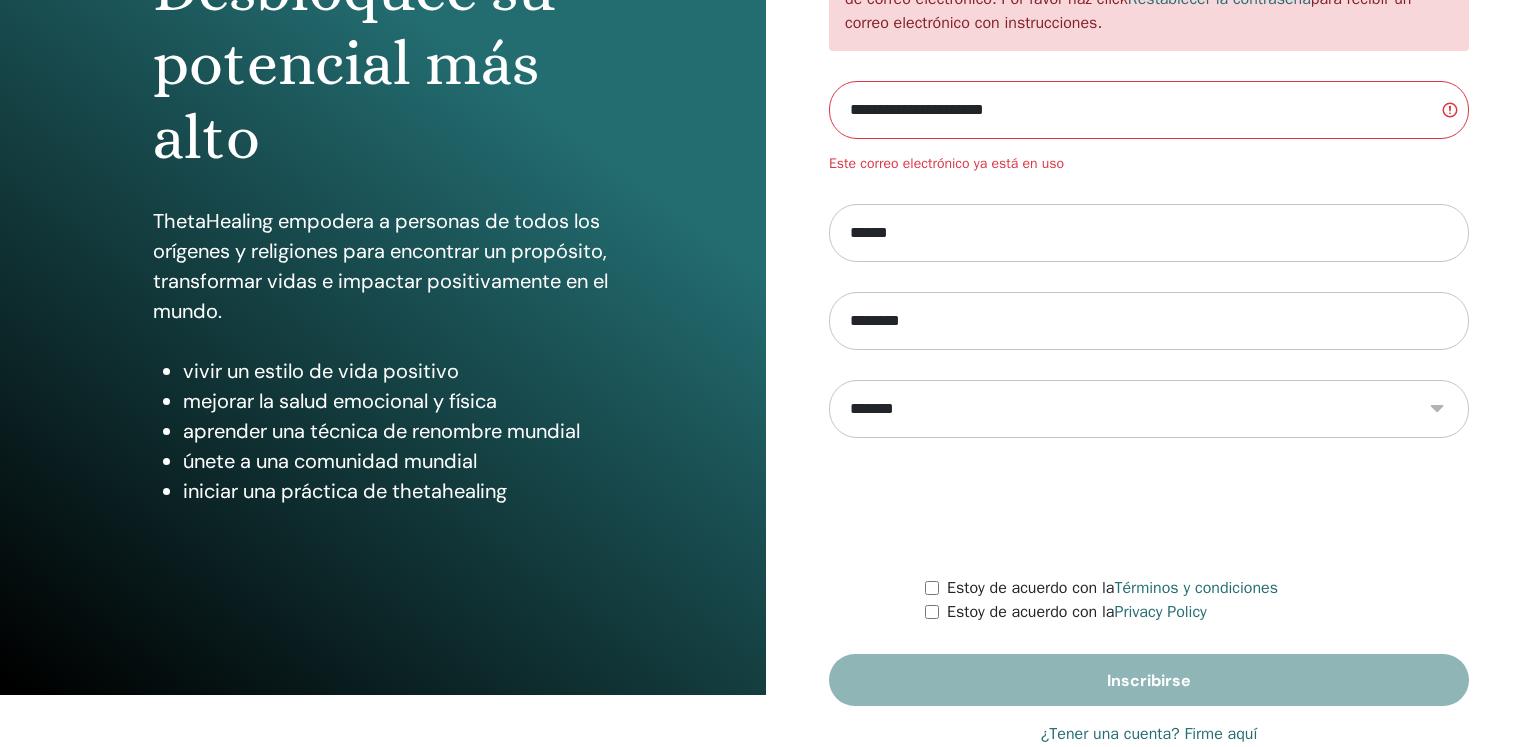 scroll, scrollTop: 280, scrollLeft: 0, axis: vertical 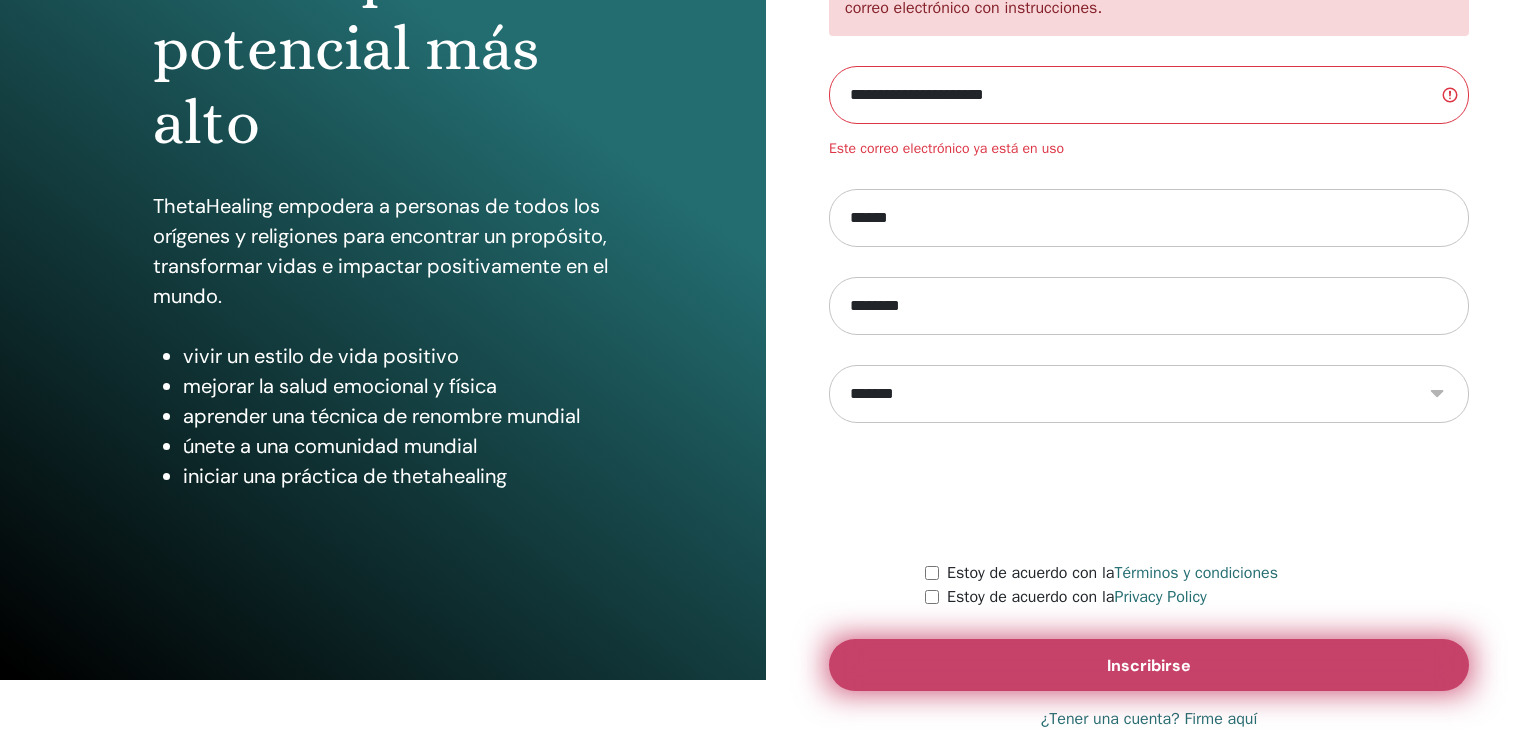 click on "Inscribirse" at bounding box center [1149, 665] 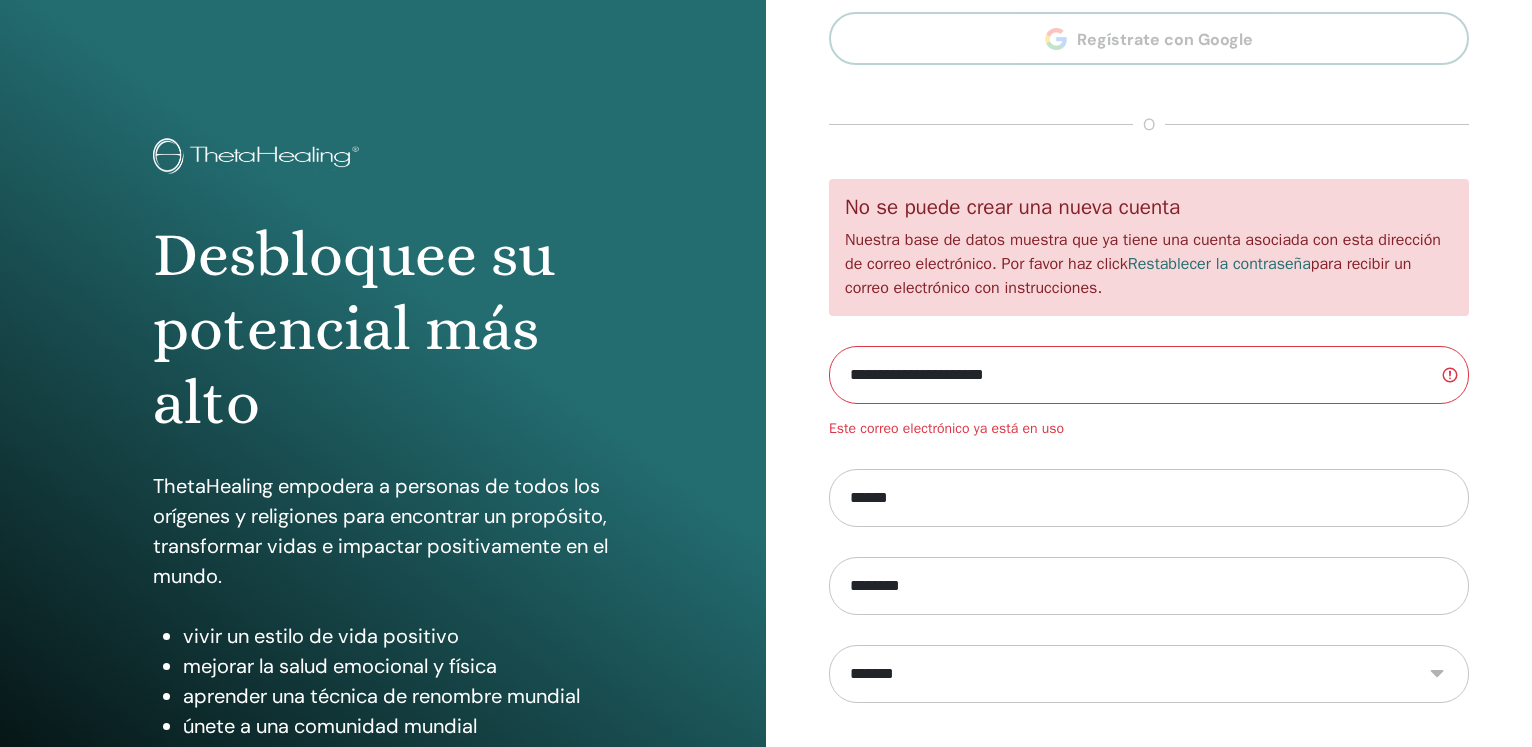 scroll, scrollTop: 0, scrollLeft: 0, axis: both 